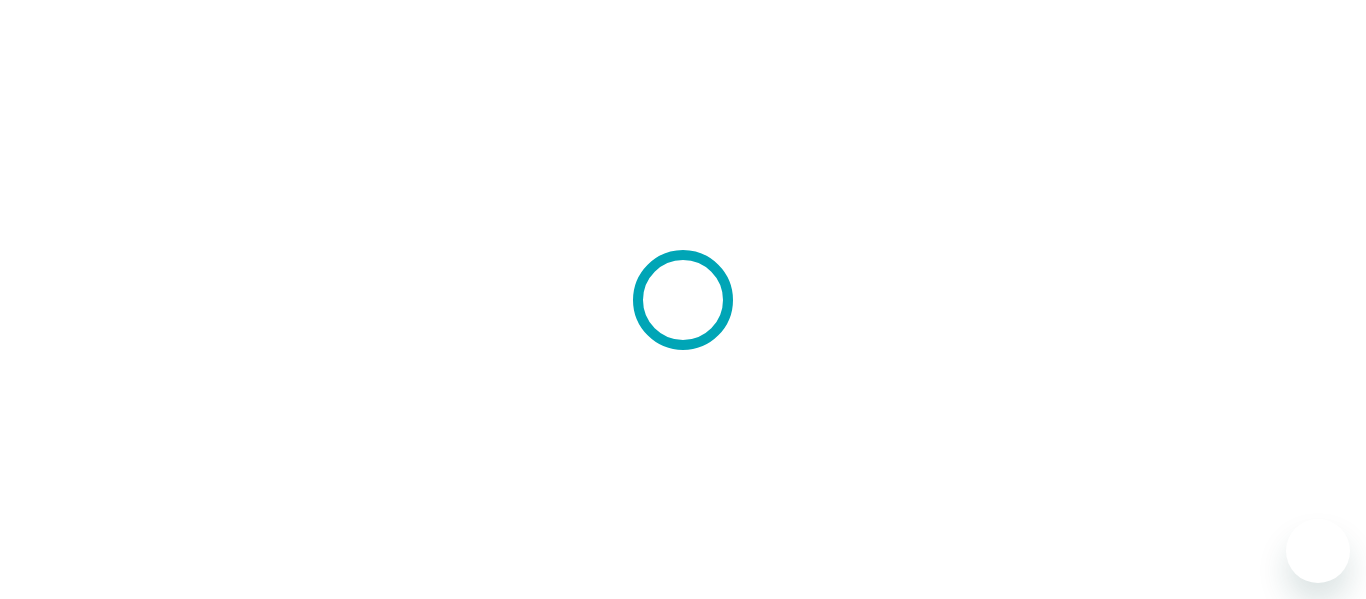 scroll, scrollTop: 0, scrollLeft: 0, axis: both 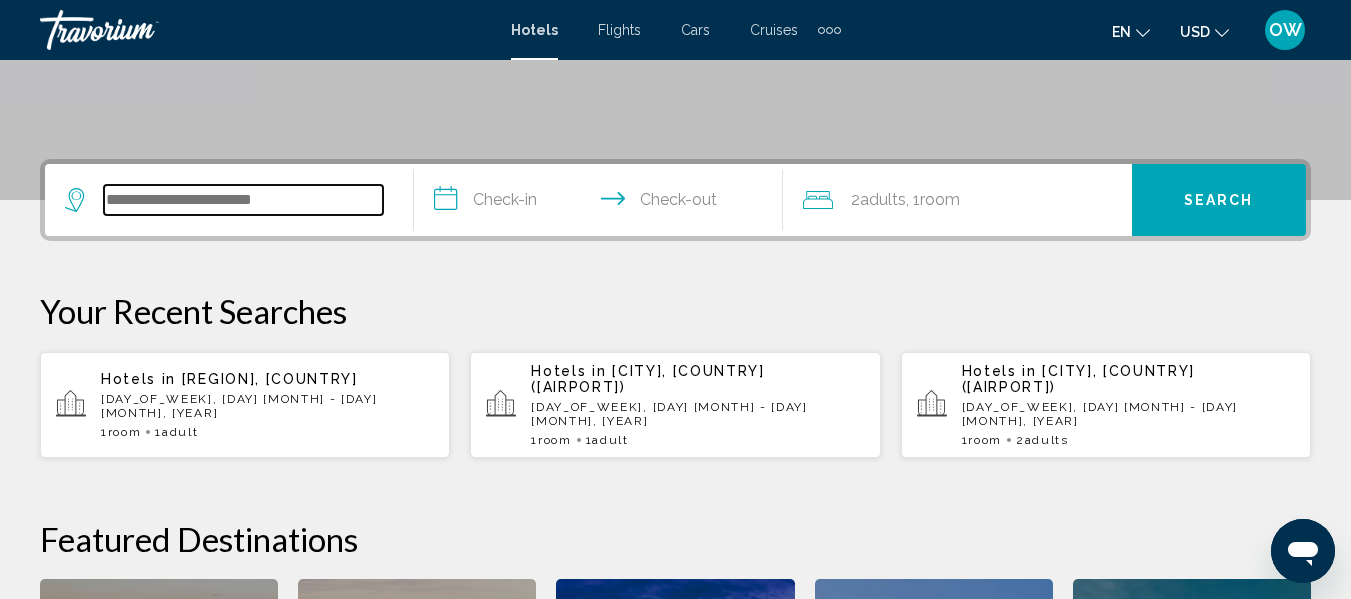 click at bounding box center (243, 200) 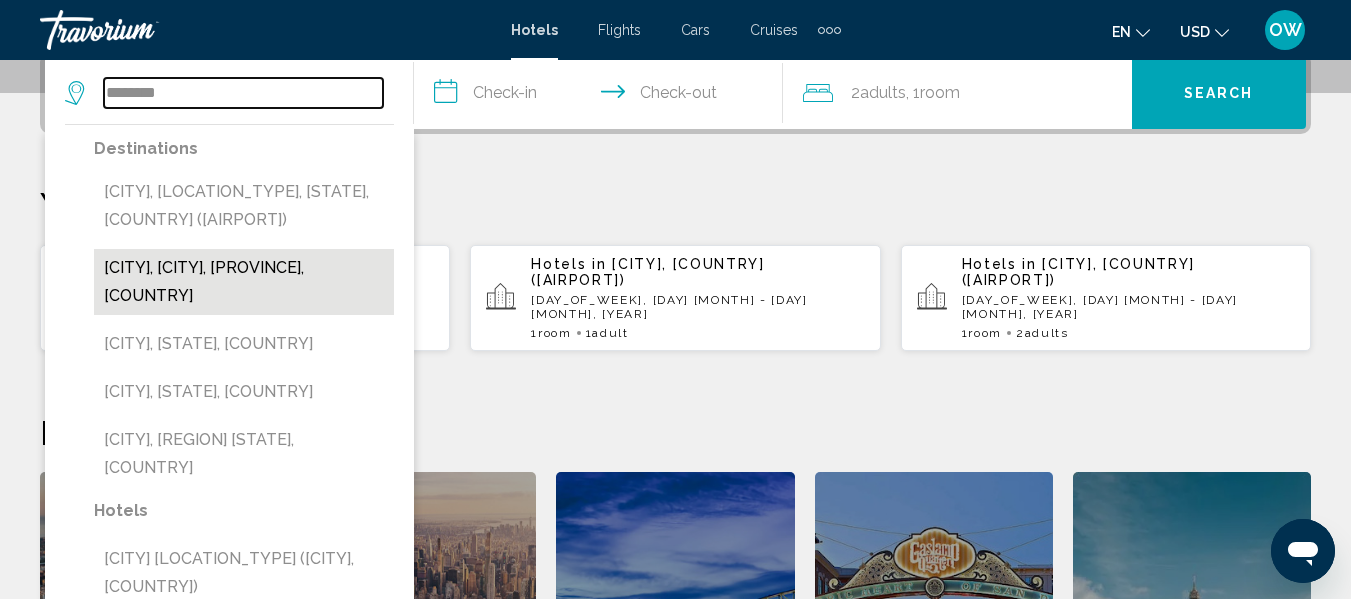 scroll, scrollTop: 494, scrollLeft: 0, axis: vertical 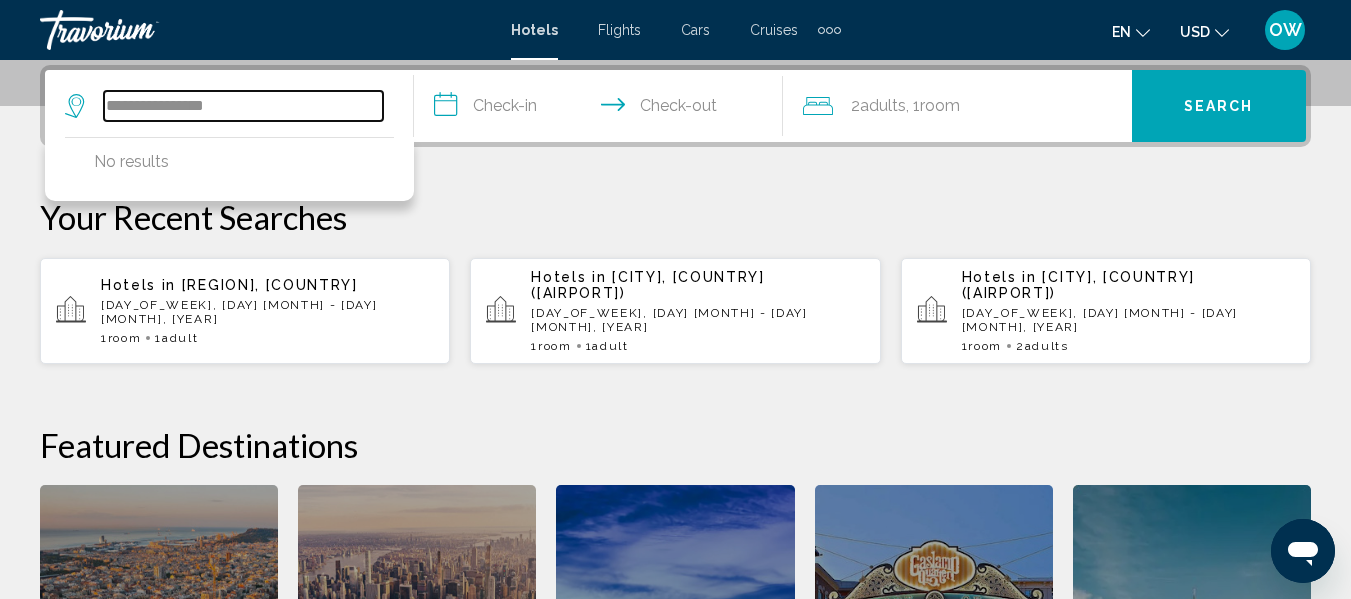 click on "**********" at bounding box center [243, 106] 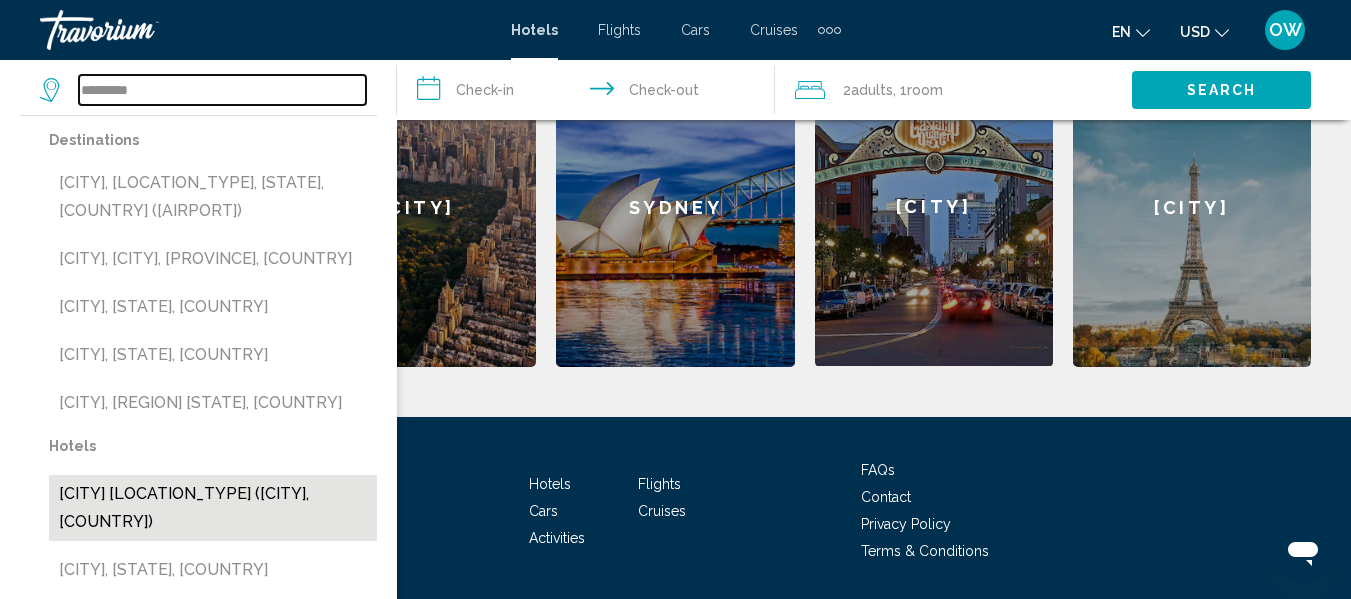 scroll, scrollTop: 965, scrollLeft: 0, axis: vertical 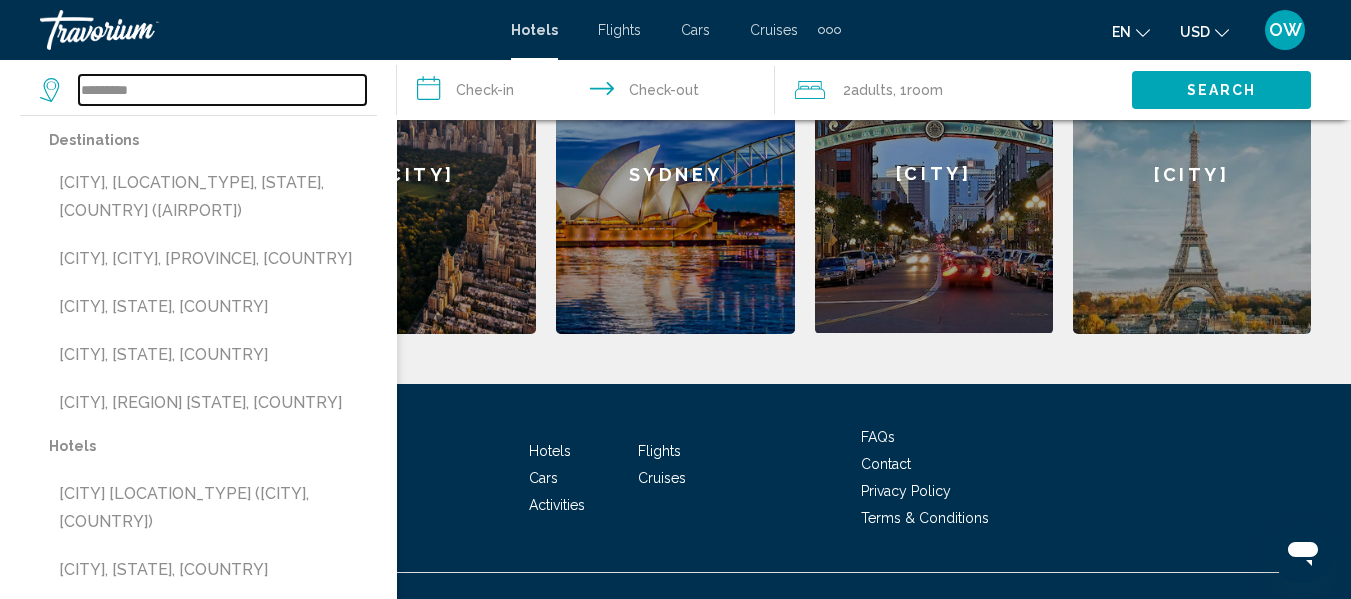 click on "********" at bounding box center (222, 90) 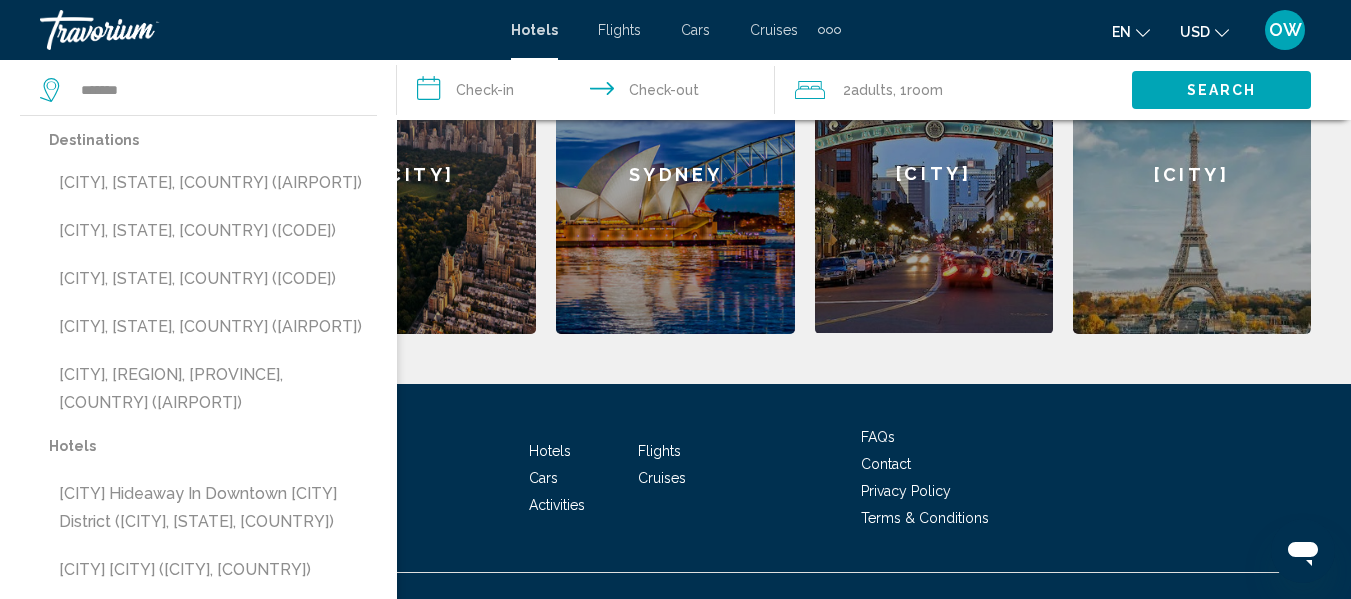 click on "[CITY], [STATE], [COUNTRY] ([AIRPORT])" at bounding box center [213, 183] 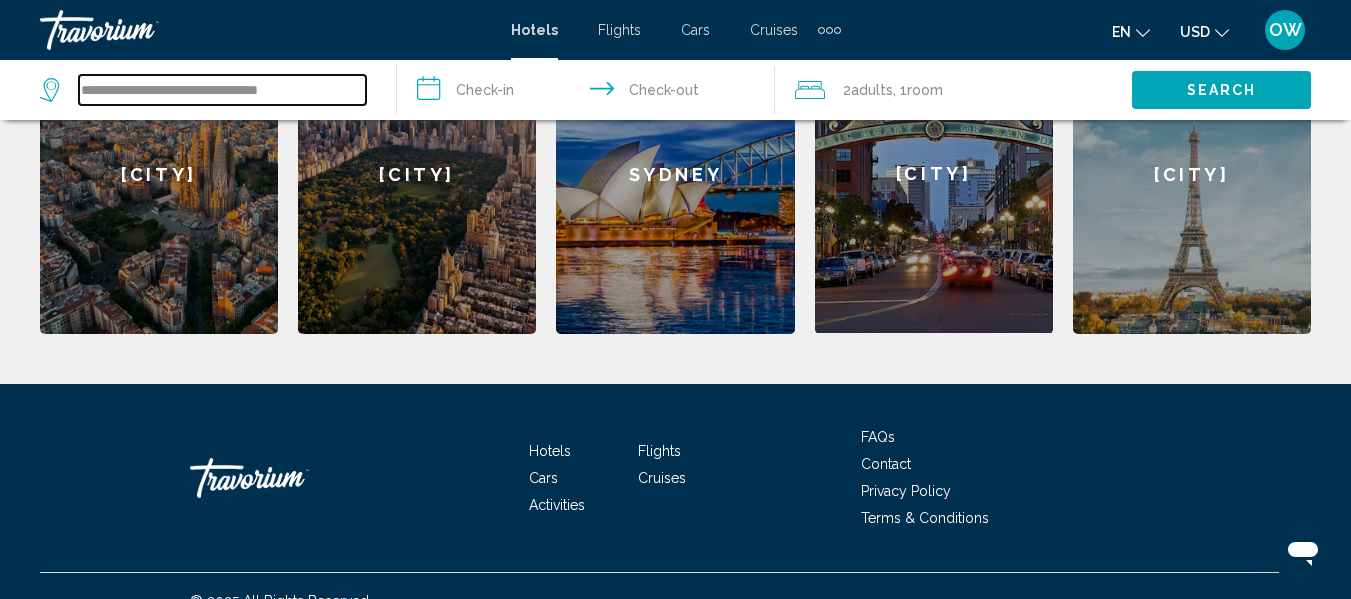 click on "**********" at bounding box center (222, 90) 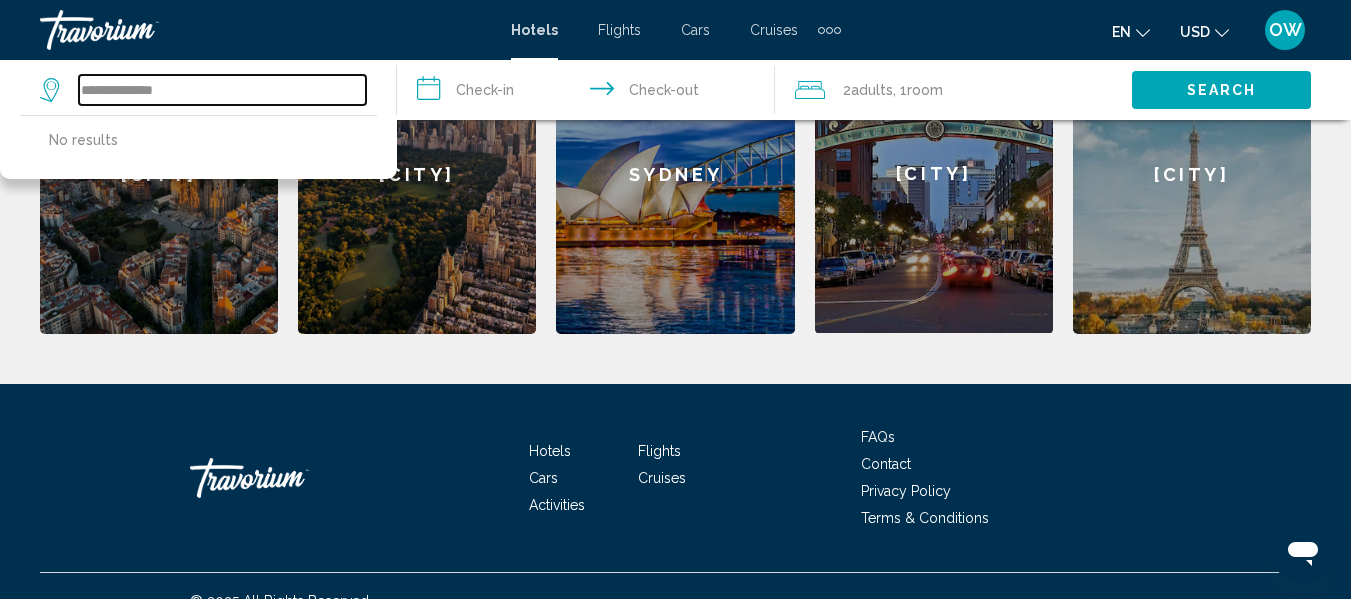 click on "**********" at bounding box center (222, 90) 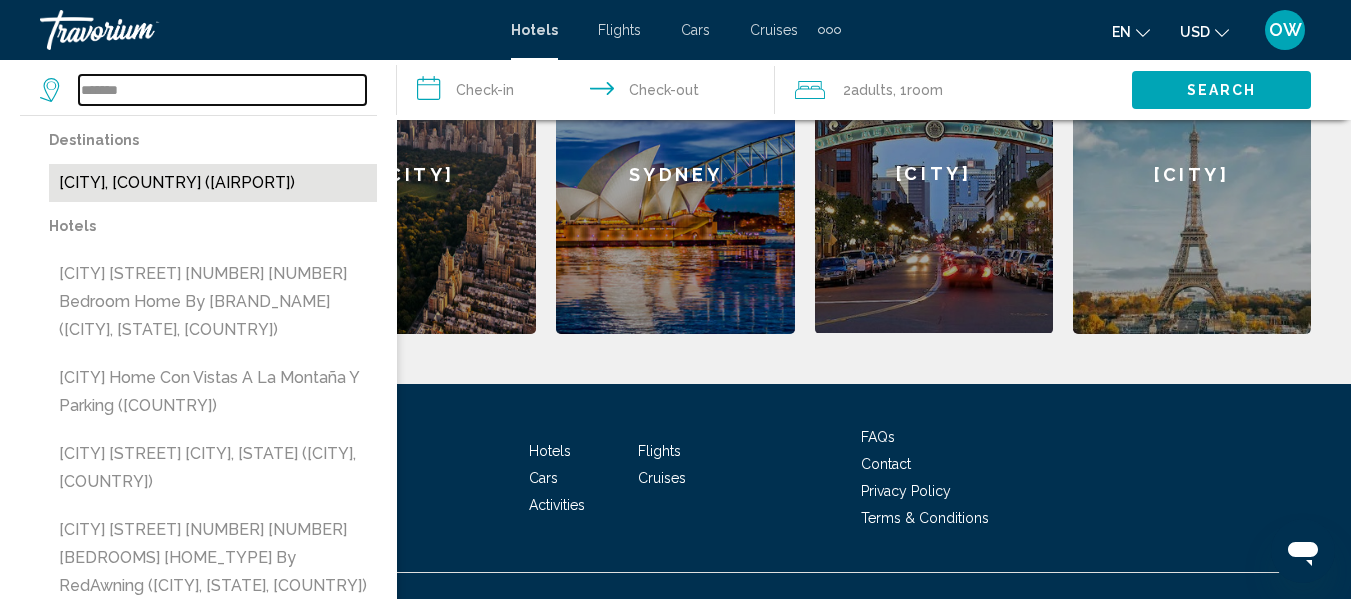 type on "*******" 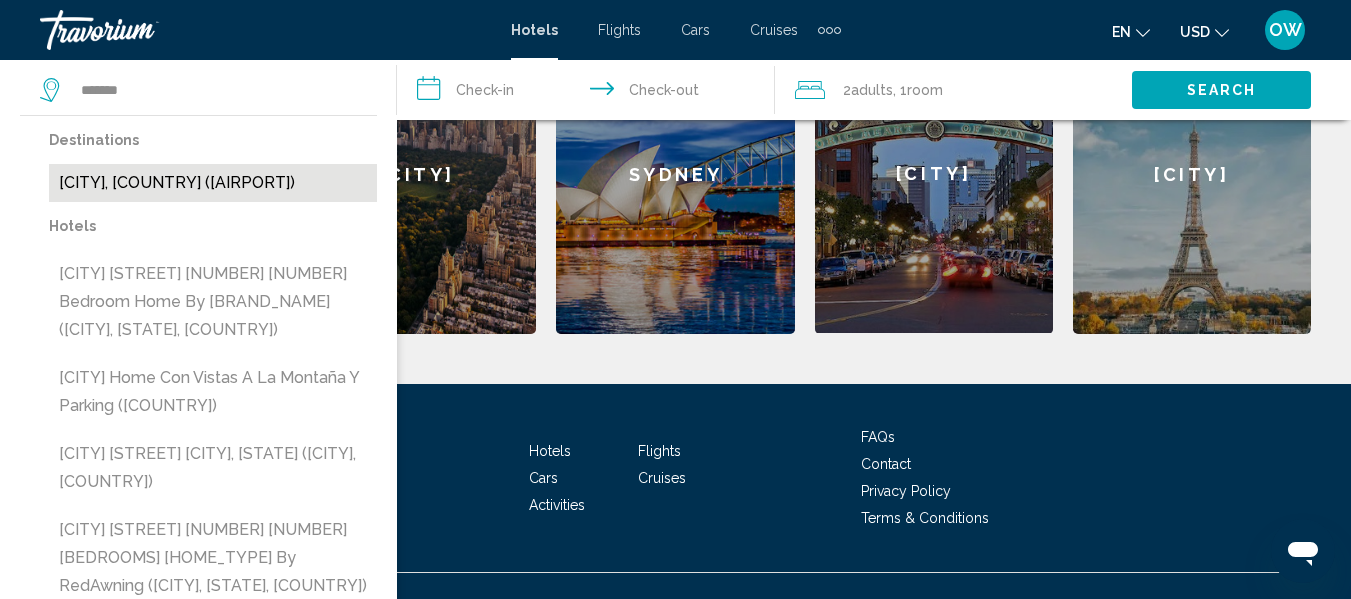 click on "[CITY], [COUNTRY] ([AIRPORT])" at bounding box center [213, 183] 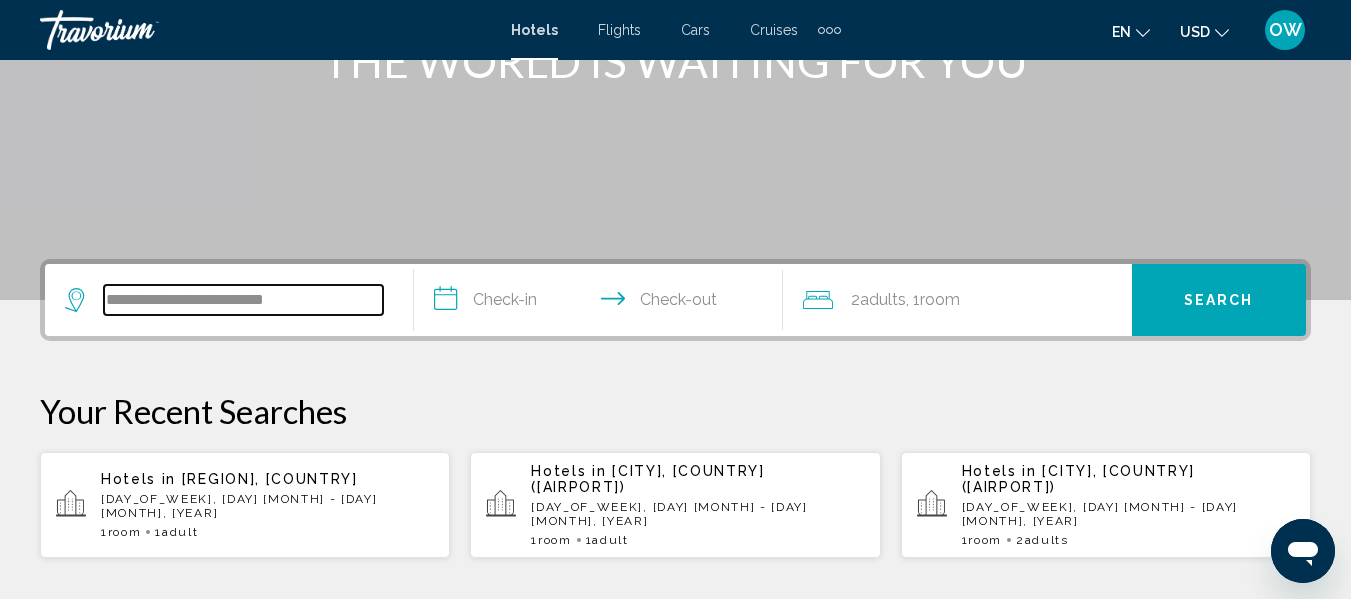 scroll, scrollTop: 400, scrollLeft: 0, axis: vertical 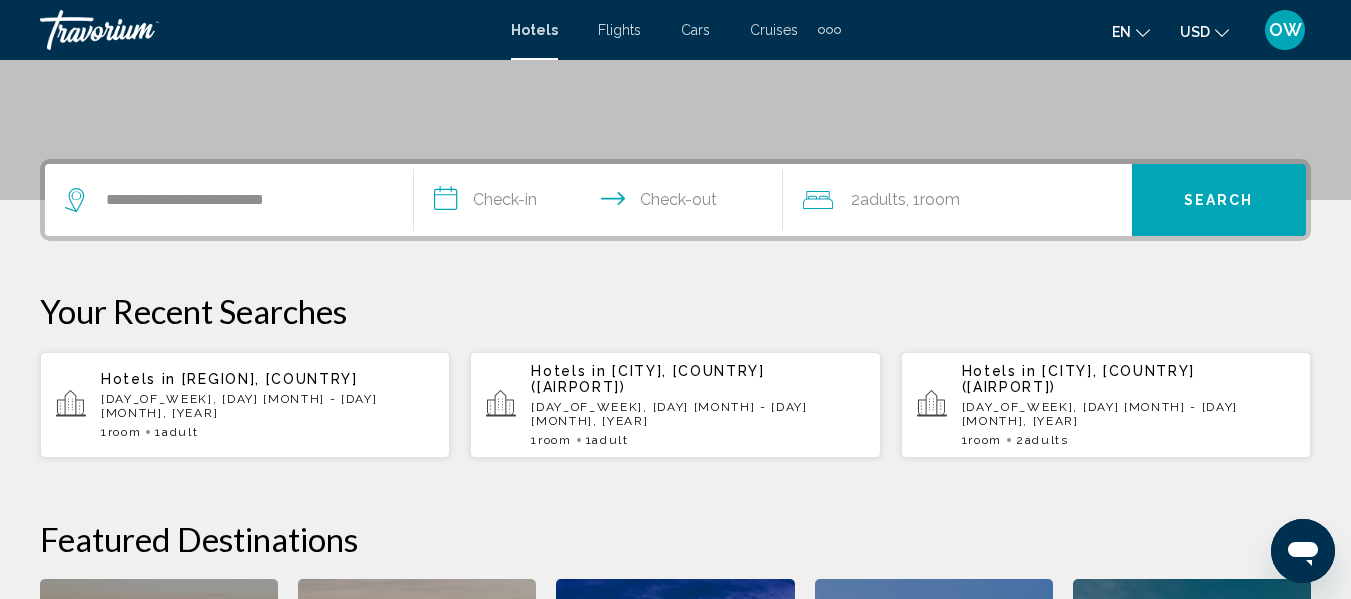 click on "**********" at bounding box center (602, 203) 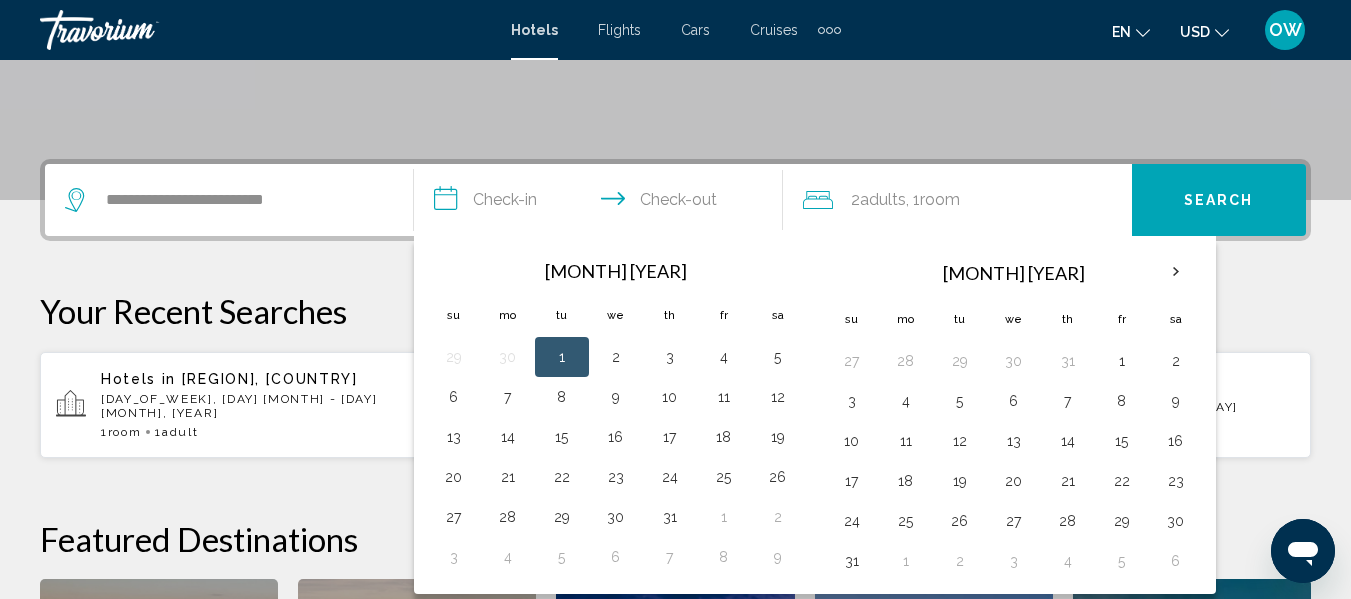 scroll, scrollTop: 494, scrollLeft: 0, axis: vertical 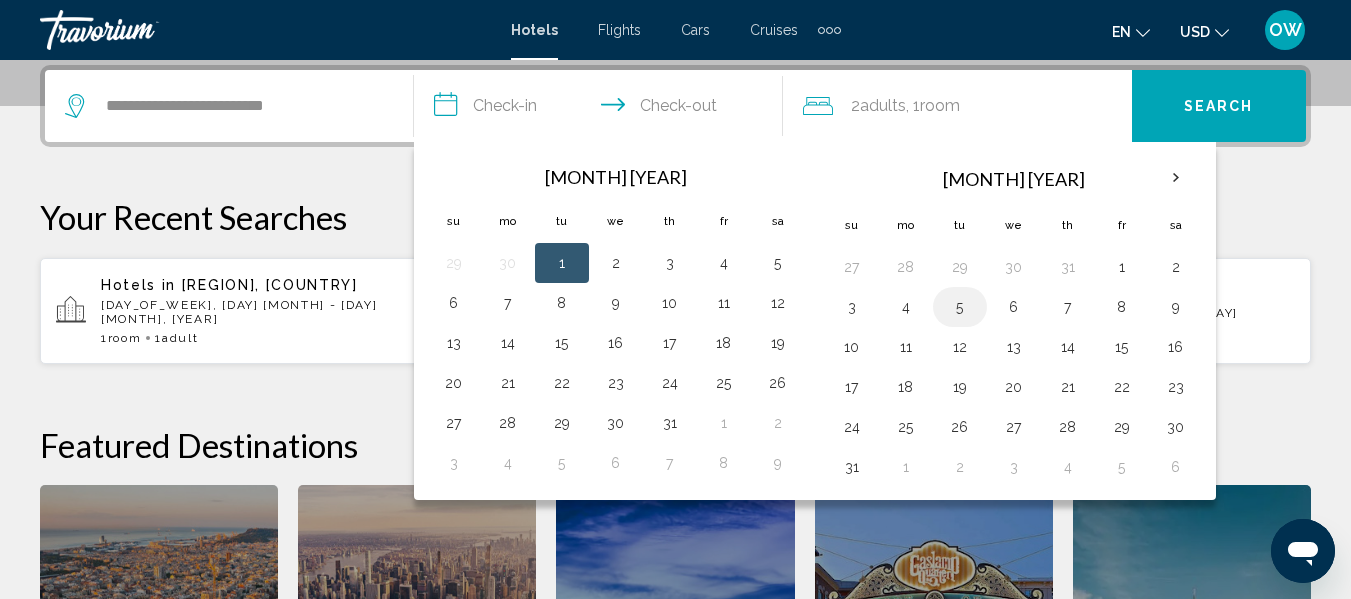 click on "5" at bounding box center (960, 307) 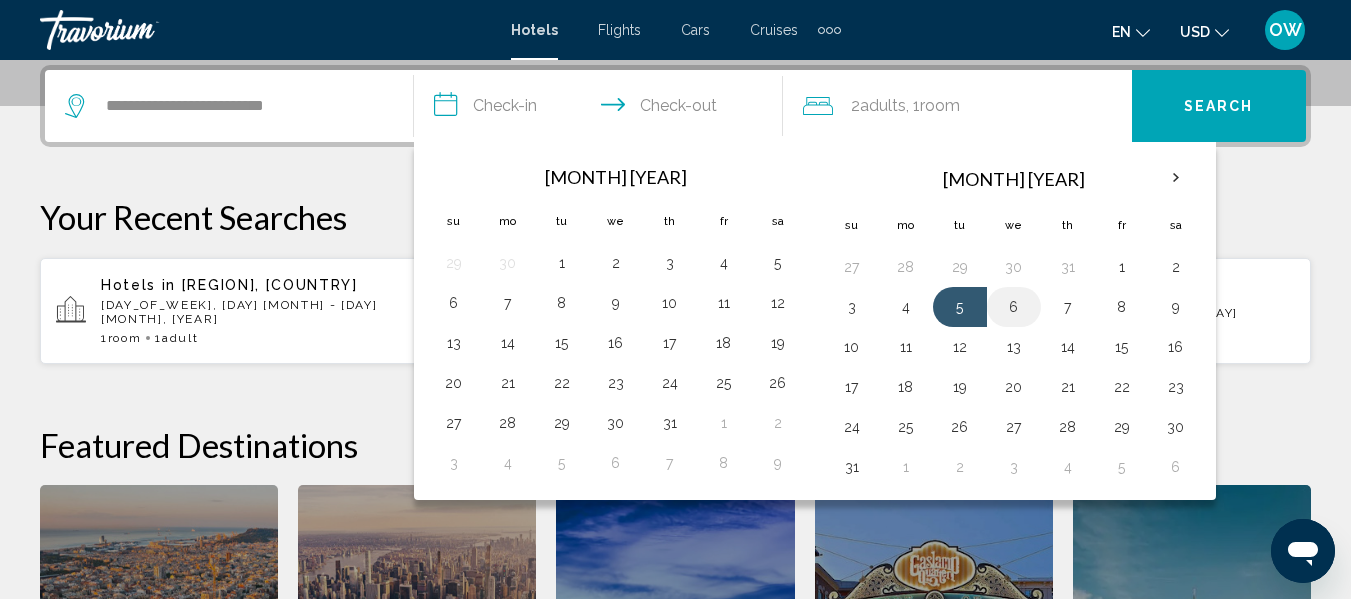 click on "6" at bounding box center (1014, 267) 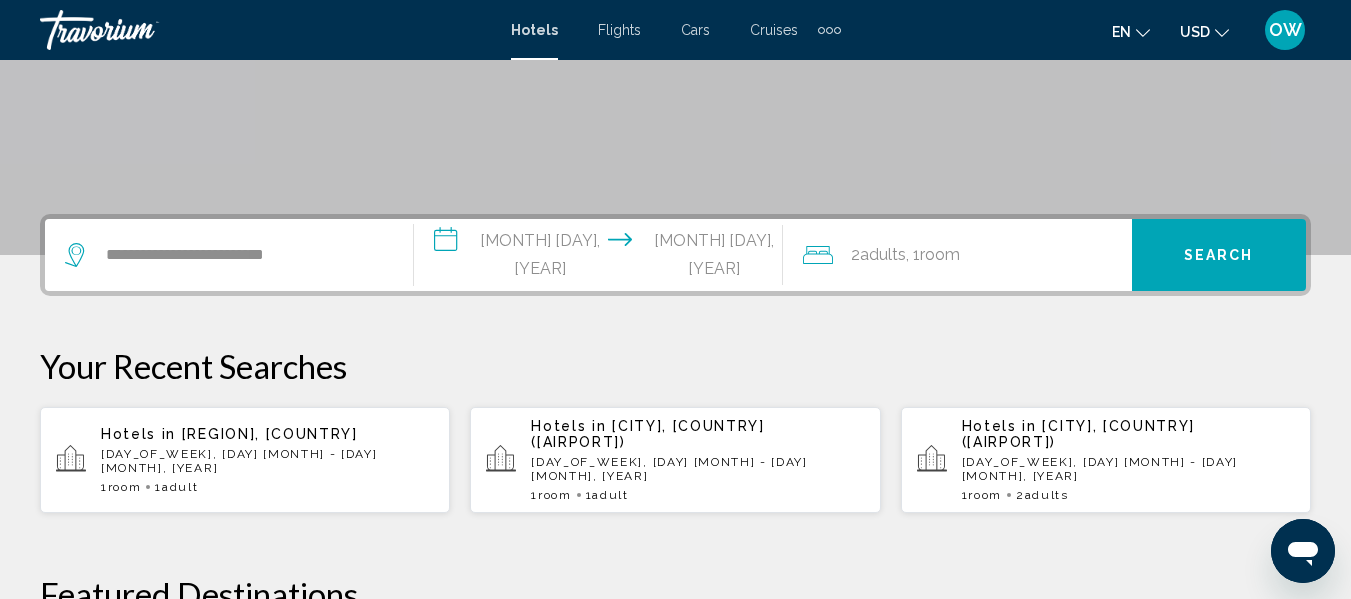 scroll, scrollTop: 394, scrollLeft: 0, axis: vertical 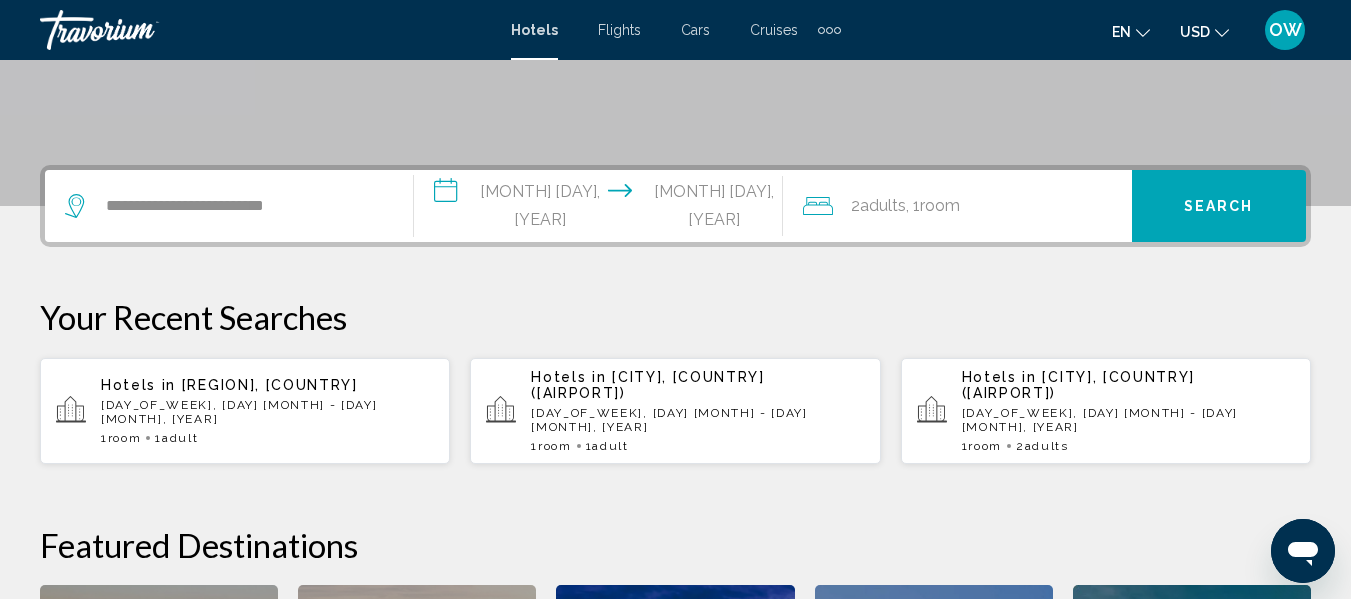 click on "**********" at bounding box center (602, 209) 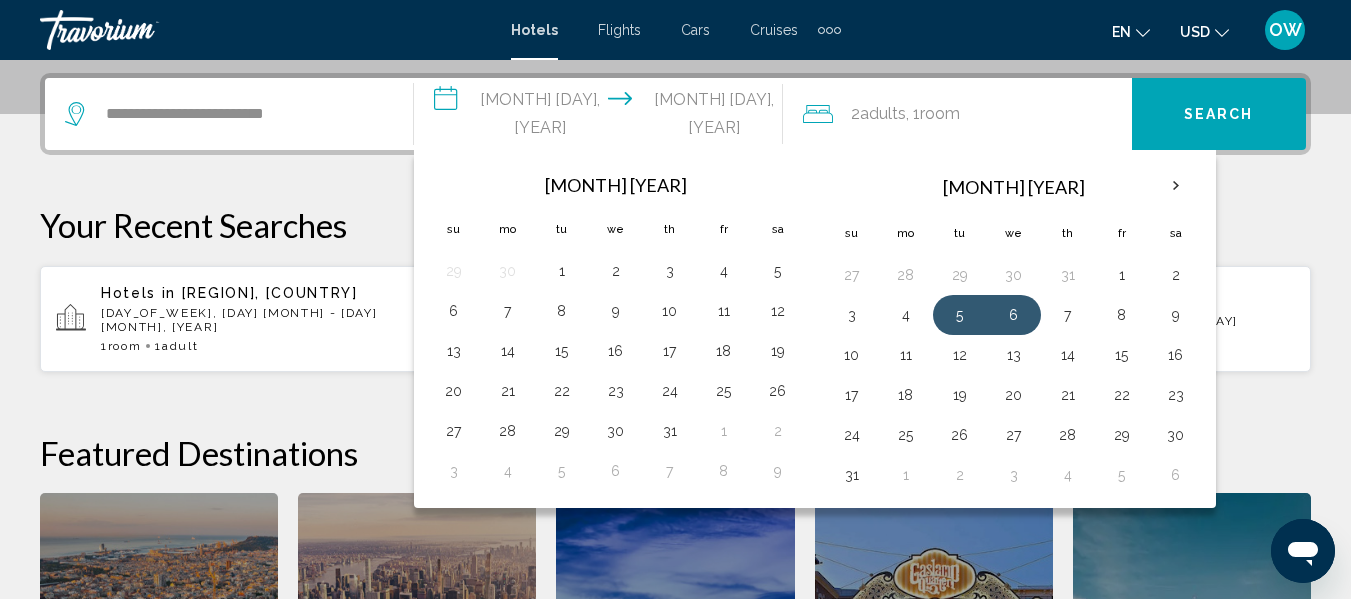 scroll, scrollTop: 494, scrollLeft: 0, axis: vertical 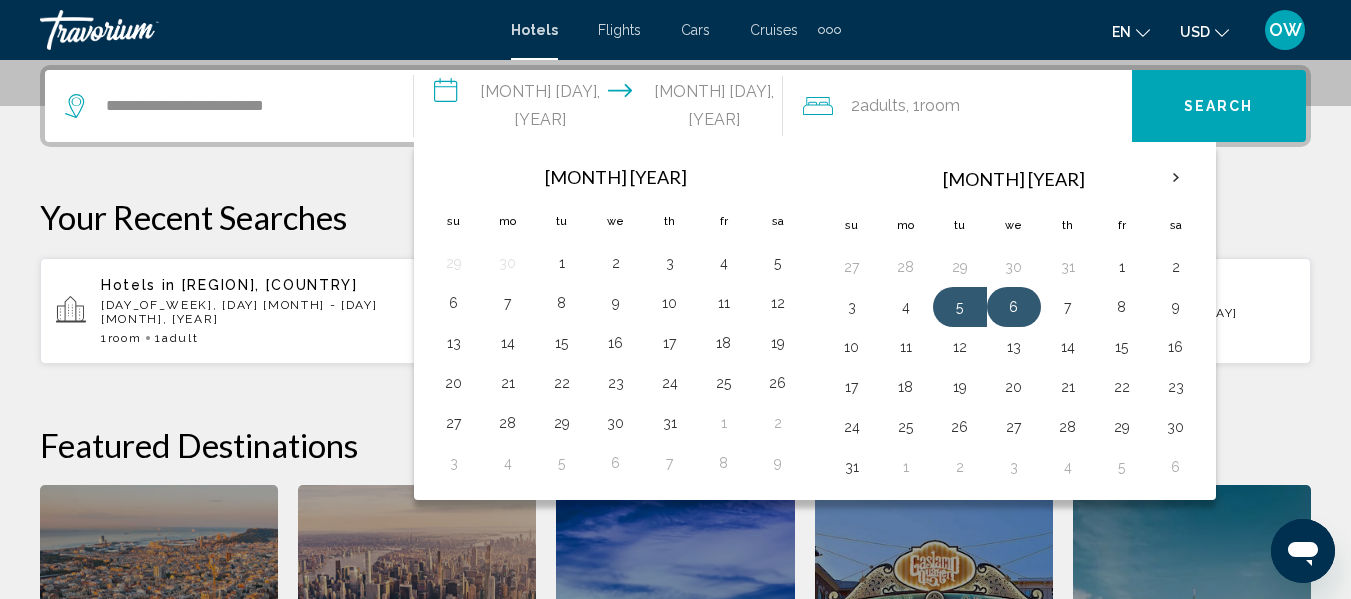 click on "6" at bounding box center (1014, 307) 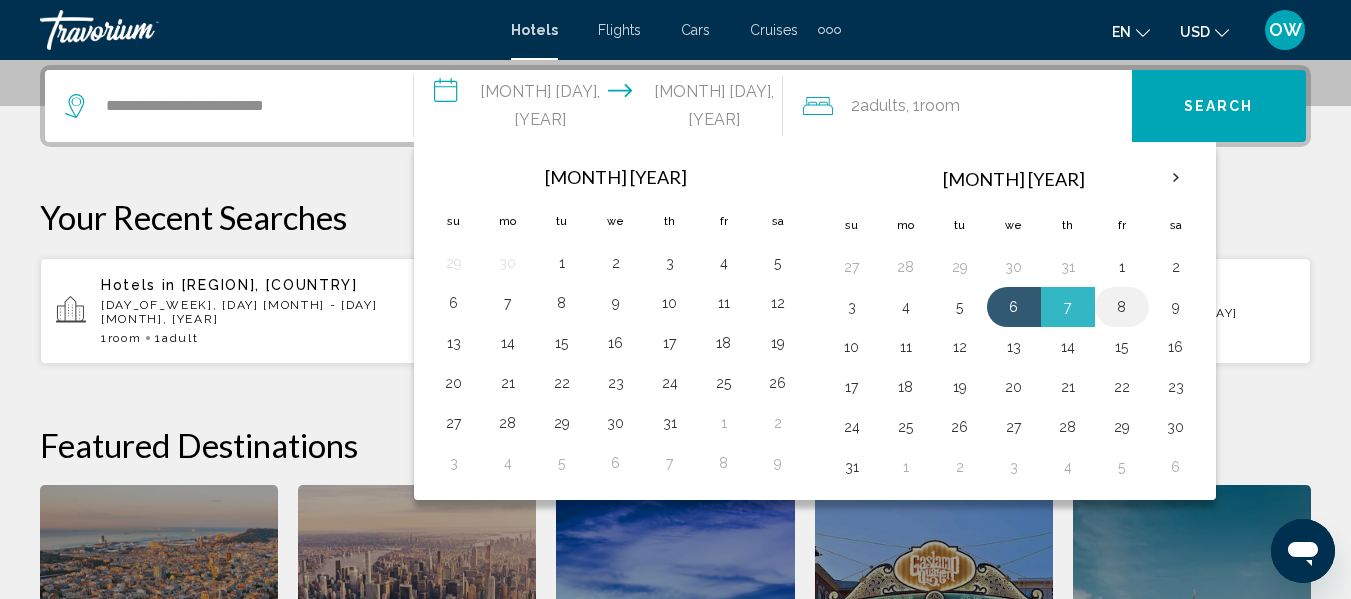 click on "8" at bounding box center [1122, 267] 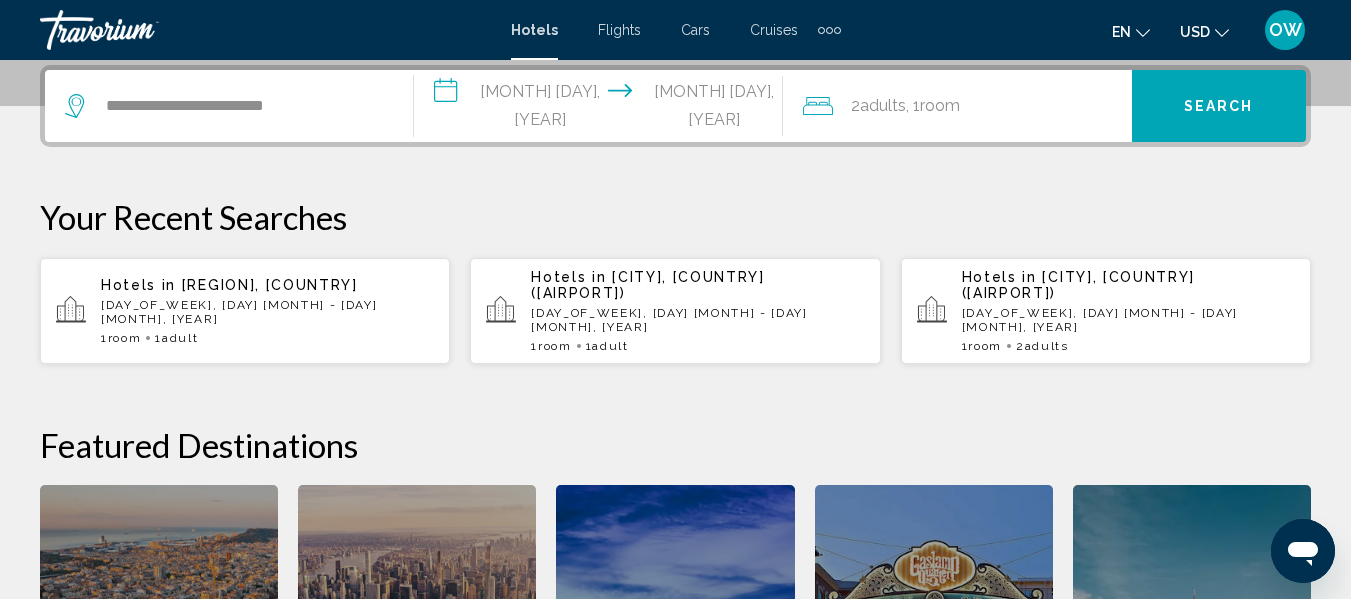 click on "**********" at bounding box center (602, 109) 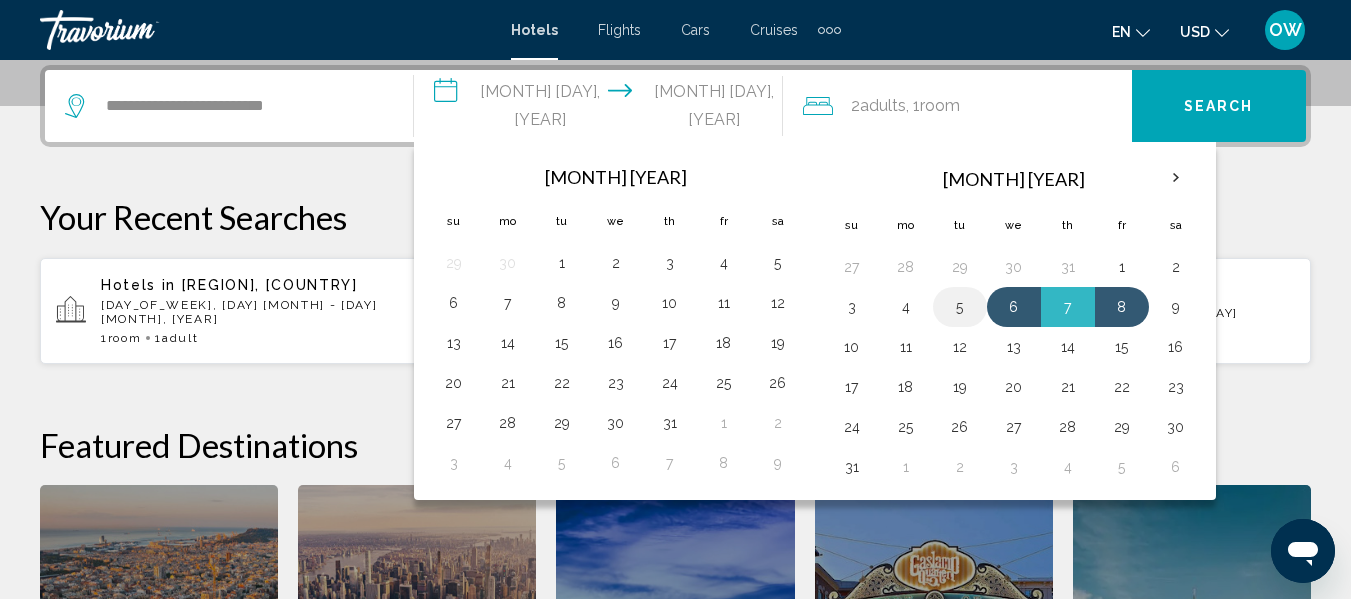 click on "5" at bounding box center [960, 307] 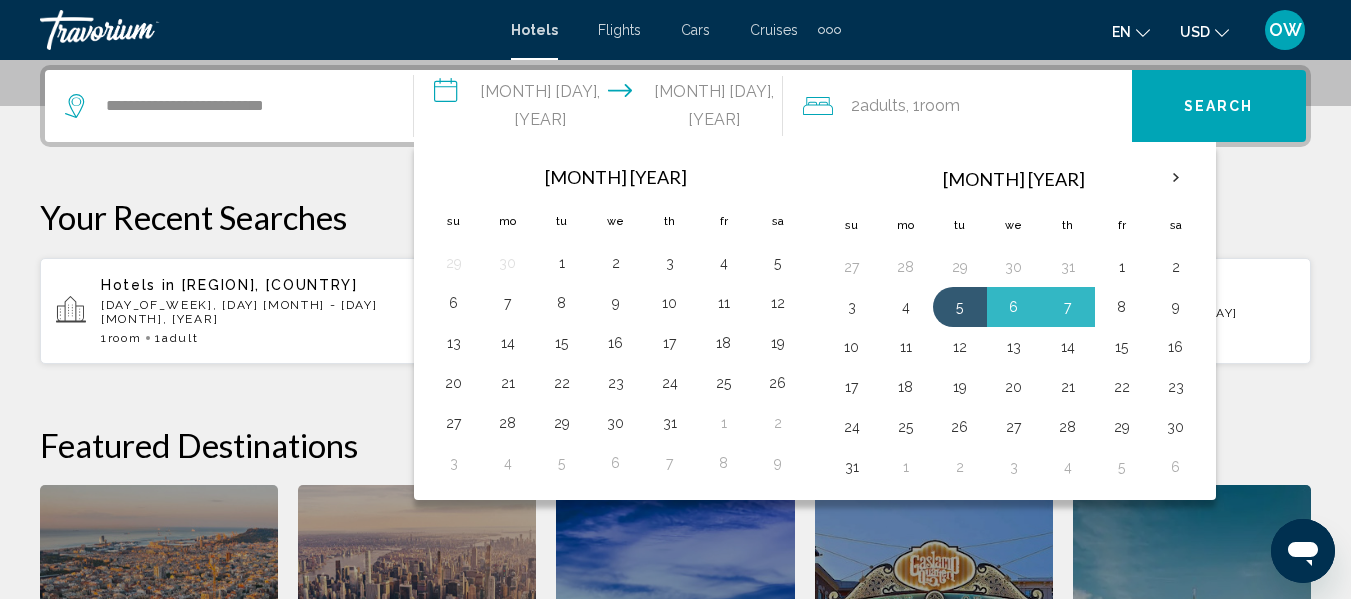 click on "8" at bounding box center (1122, 307) 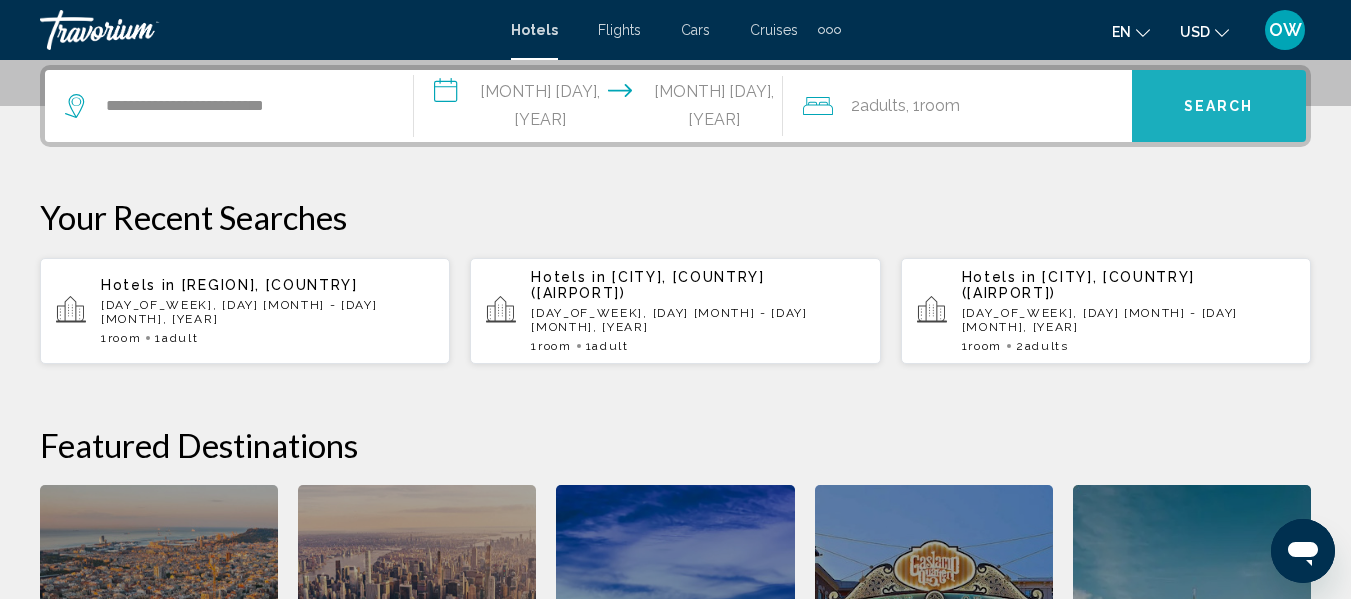 click on "Search" at bounding box center (1219, 106) 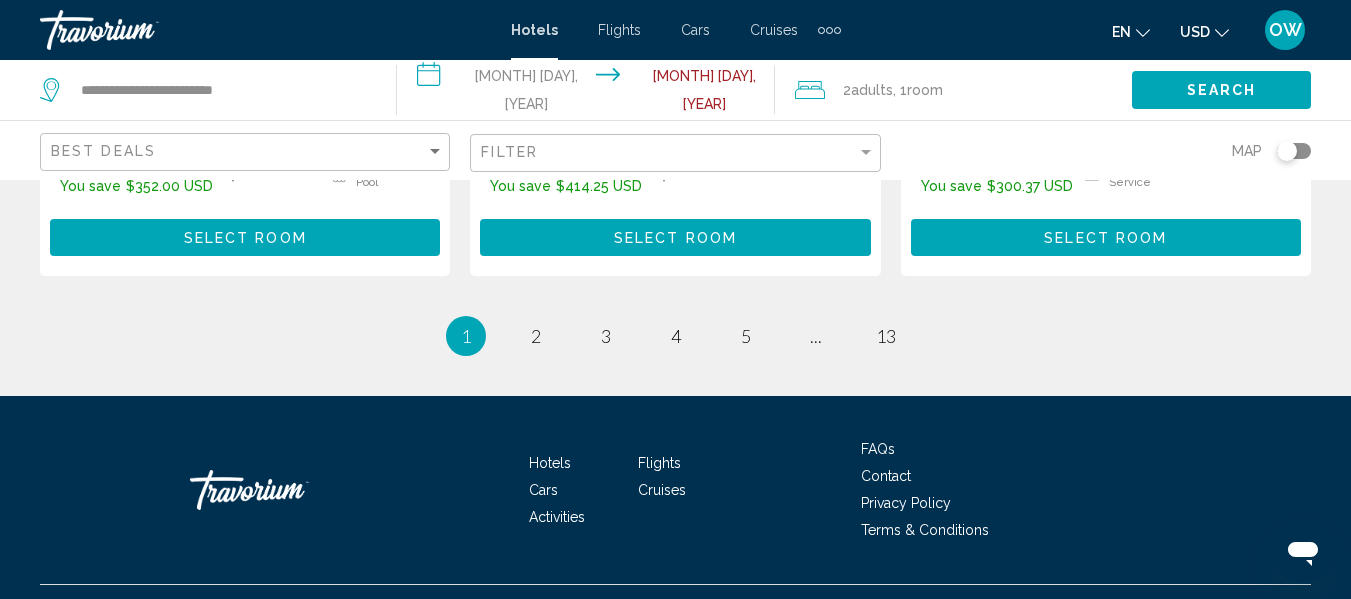 scroll, scrollTop: 3087, scrollLeft: 0, axis: vertical 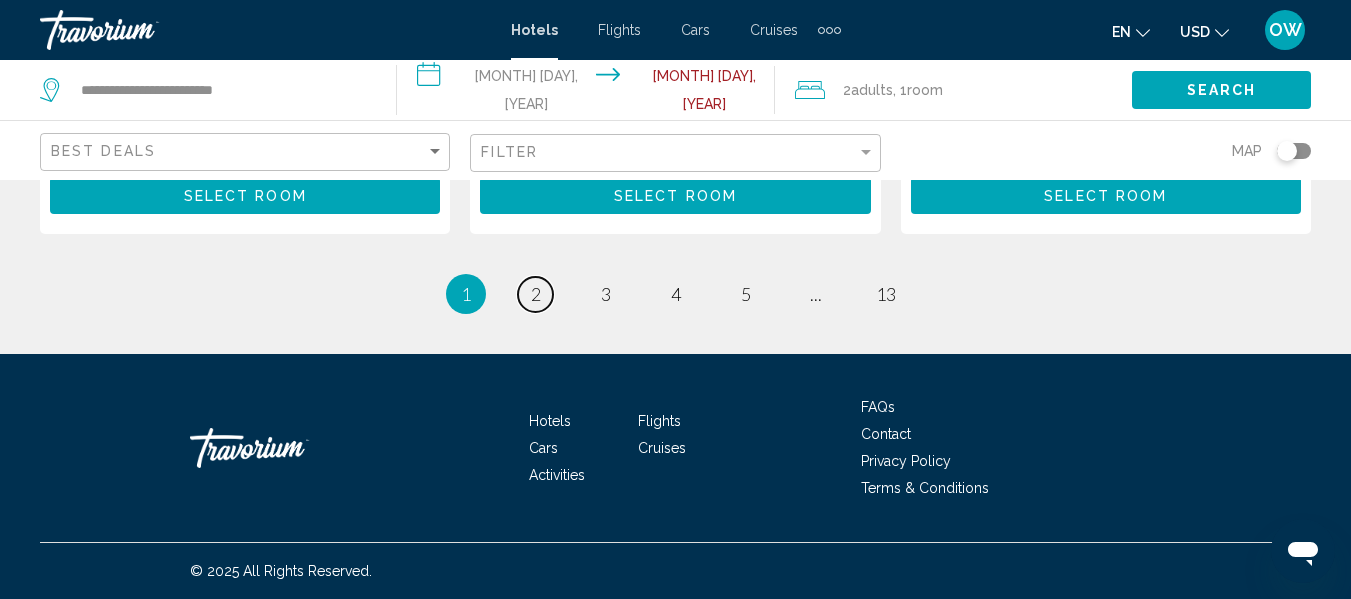 click on "page  [NUMBER]" at bounding box center (535, 294) 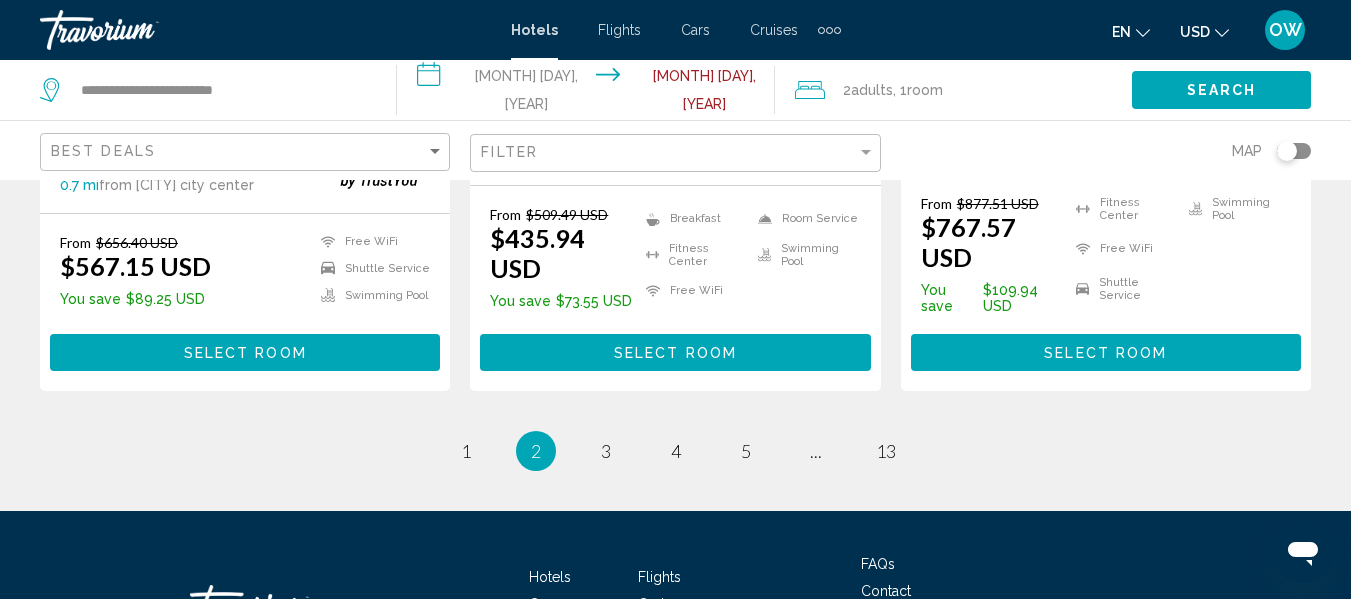 scroll, scrollTop: 3000, scrollLeft: 0, axis: vertical 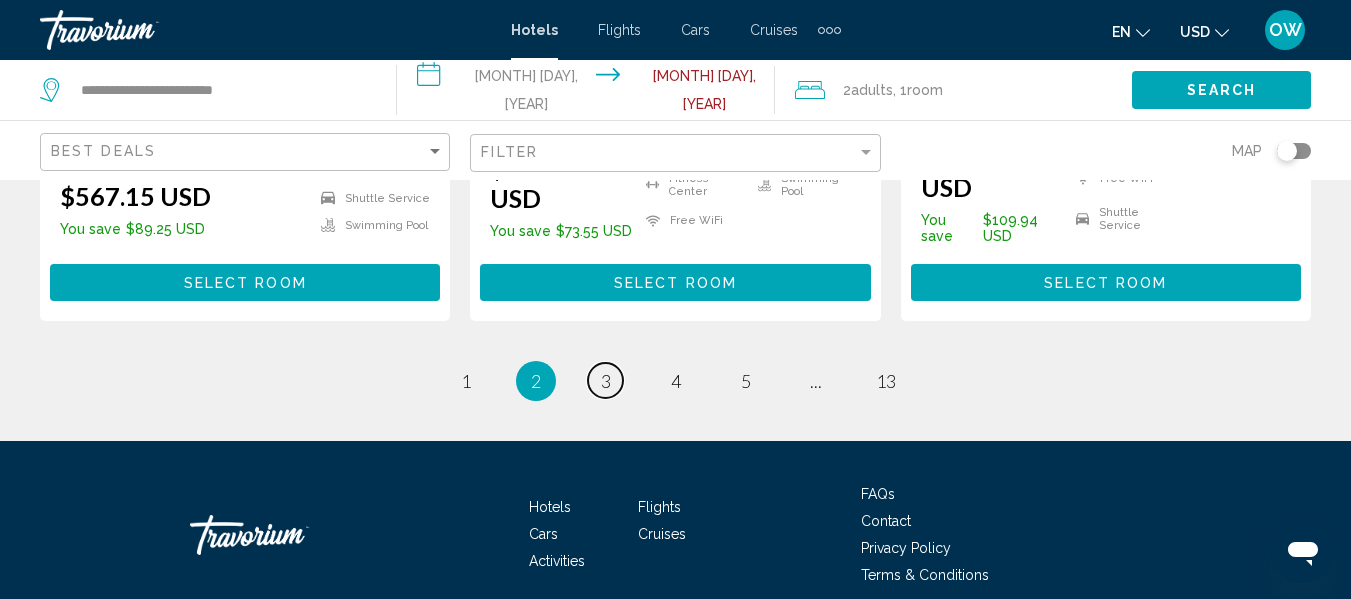 click on "3" at bounding box center (466, 381) 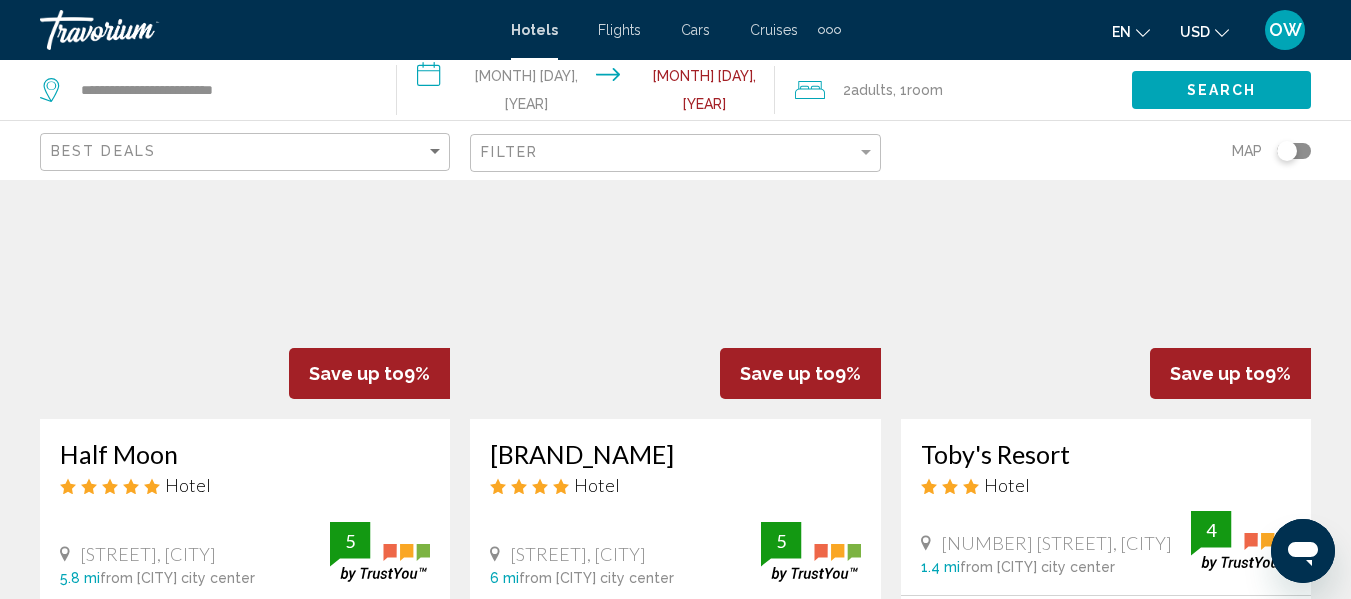 scroll, scrollTop: 1600, scrollLeft: 0, axis: vertical 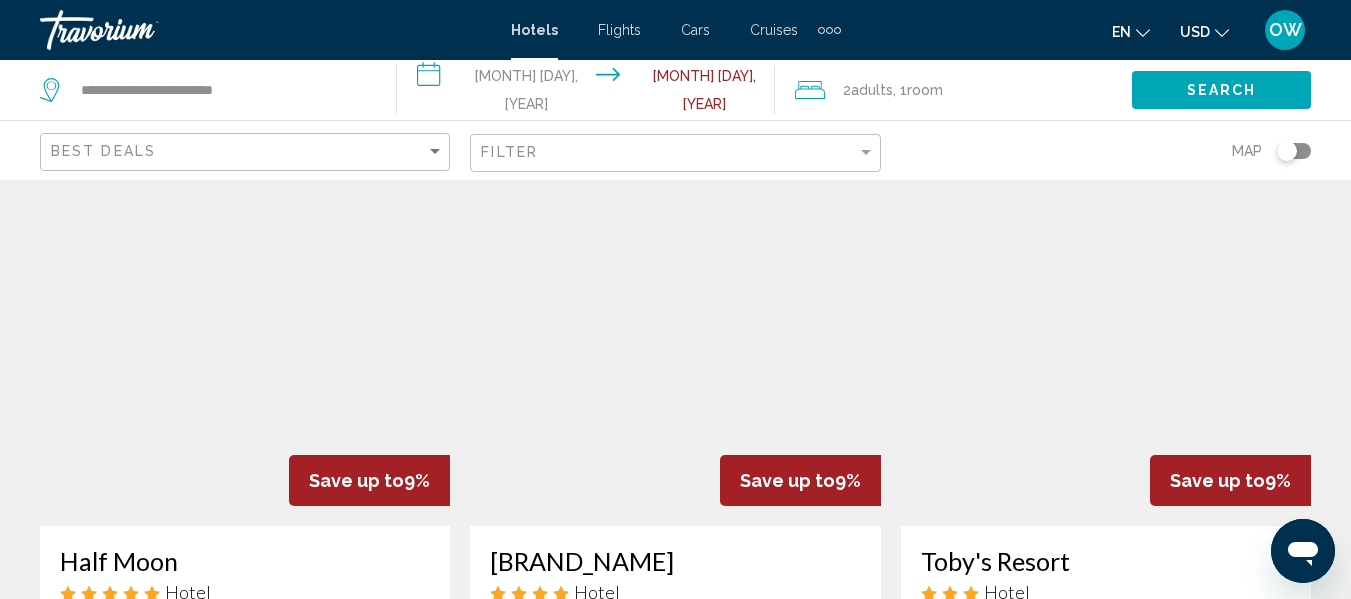 click at bounding box center [245, 366] 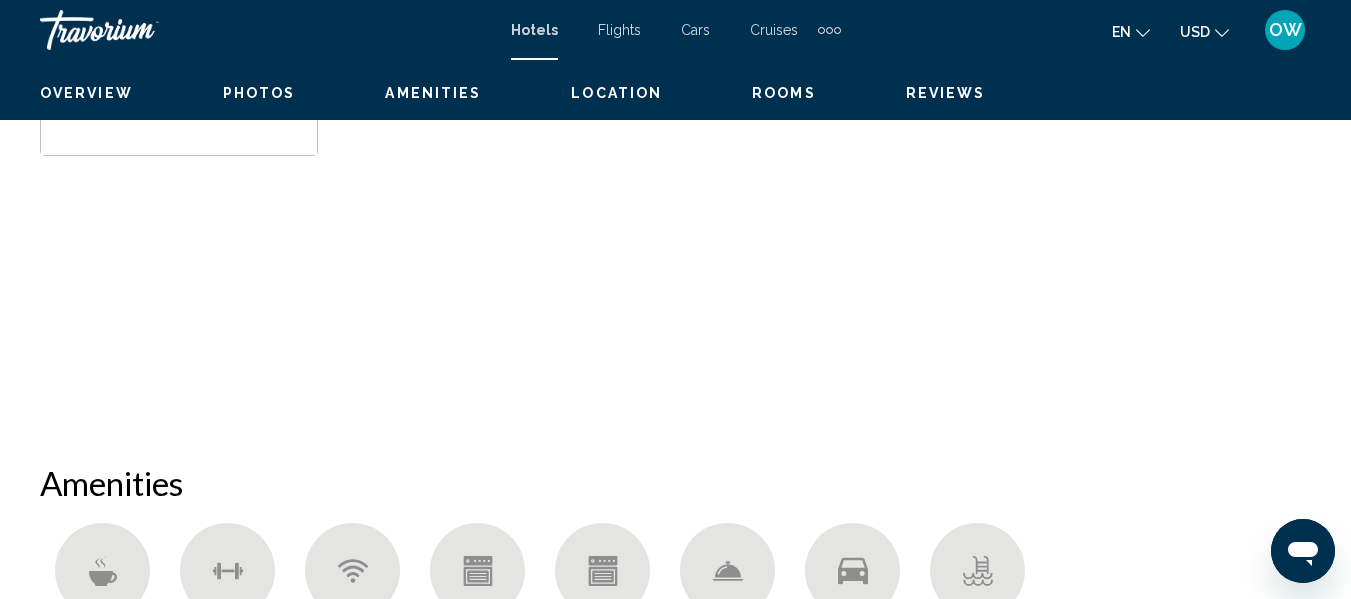 scroll, scrollTop: 236, scrollLeft: 0, axis: vertical 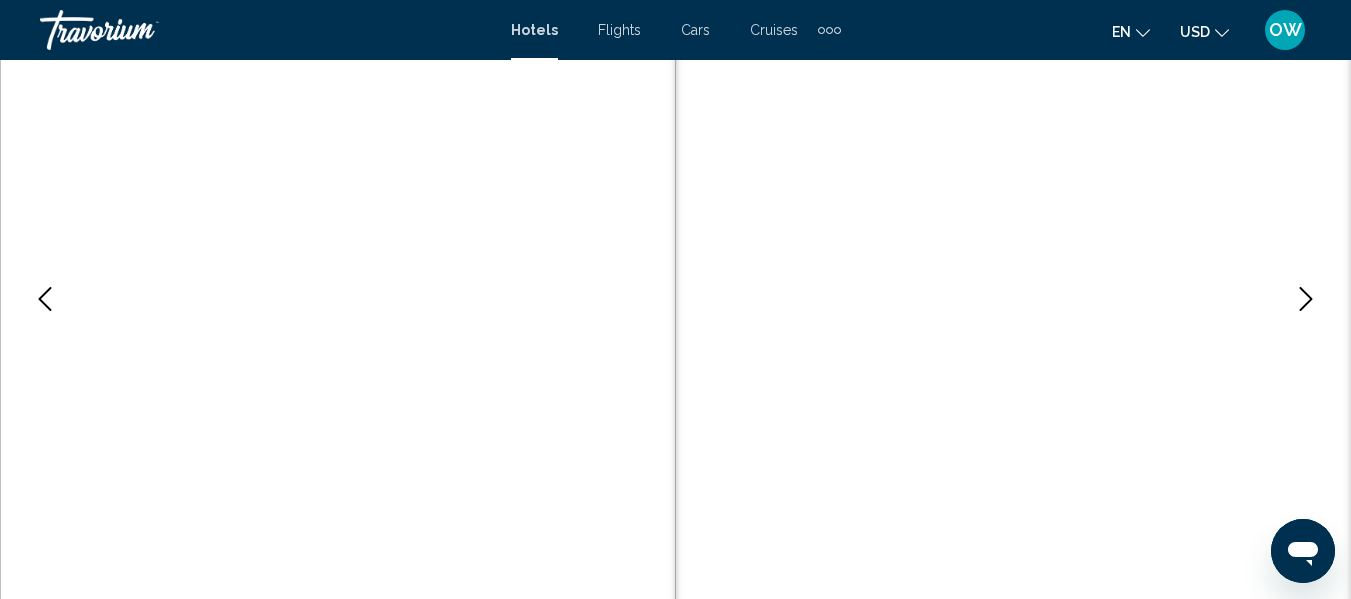 click at bounding box center [1306, 299] 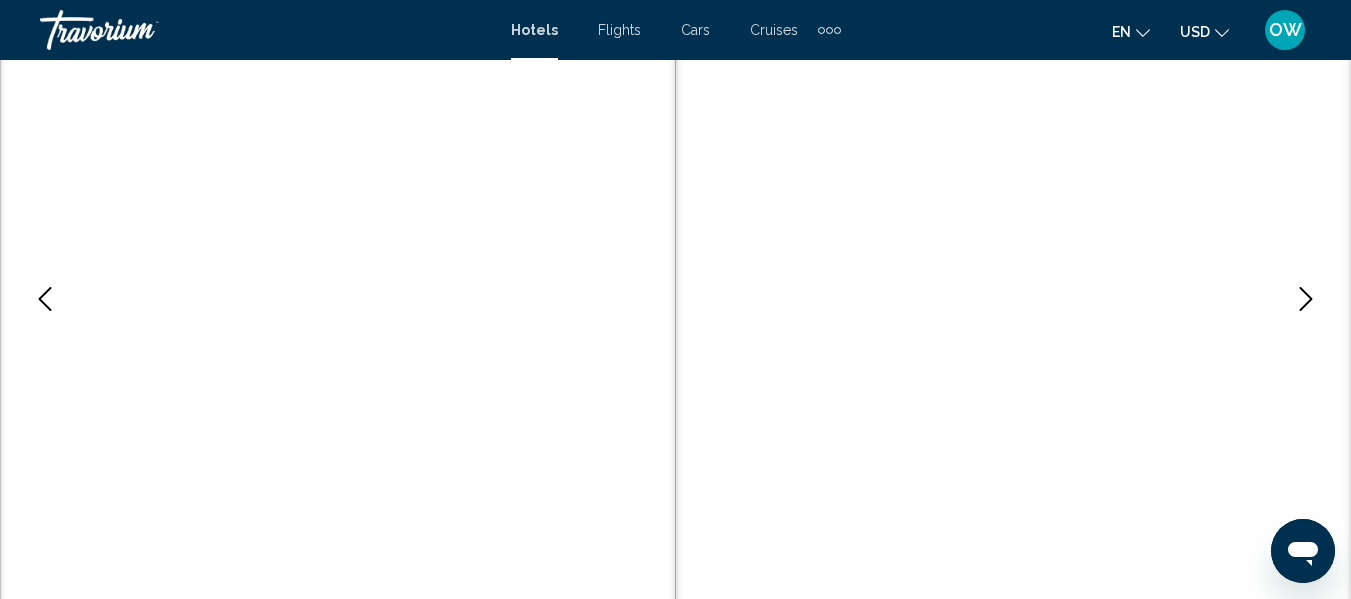 click at bounding box center [1306, 299] 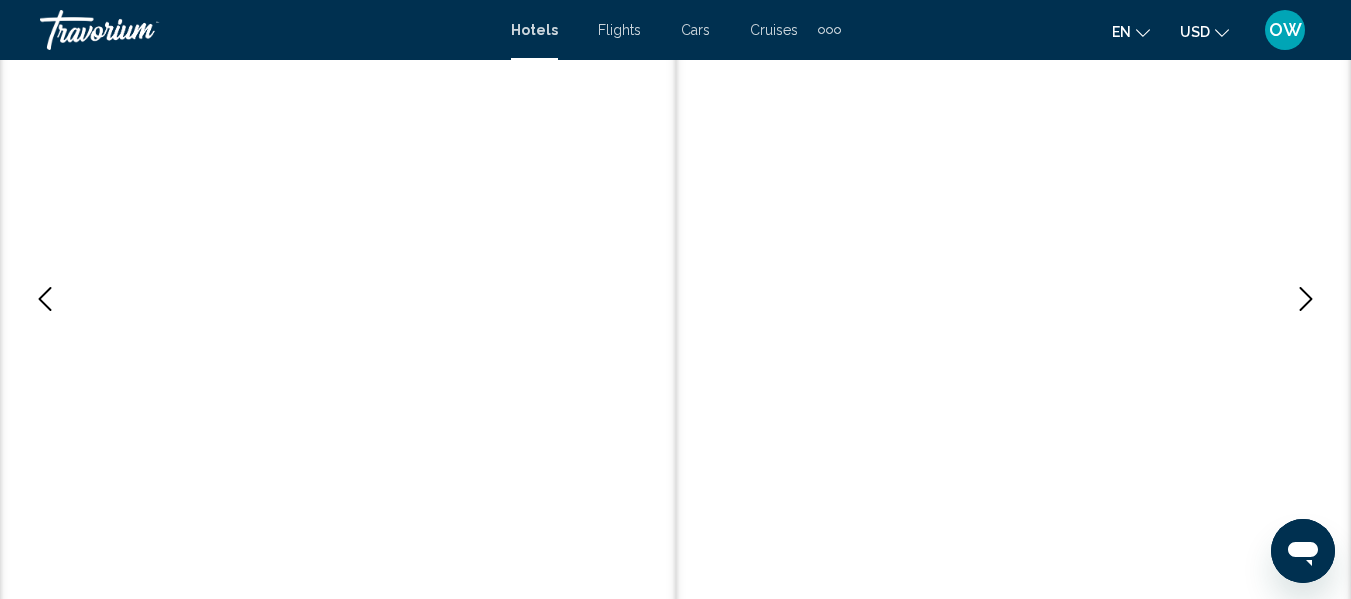 click at bounding box center (1306, 299) 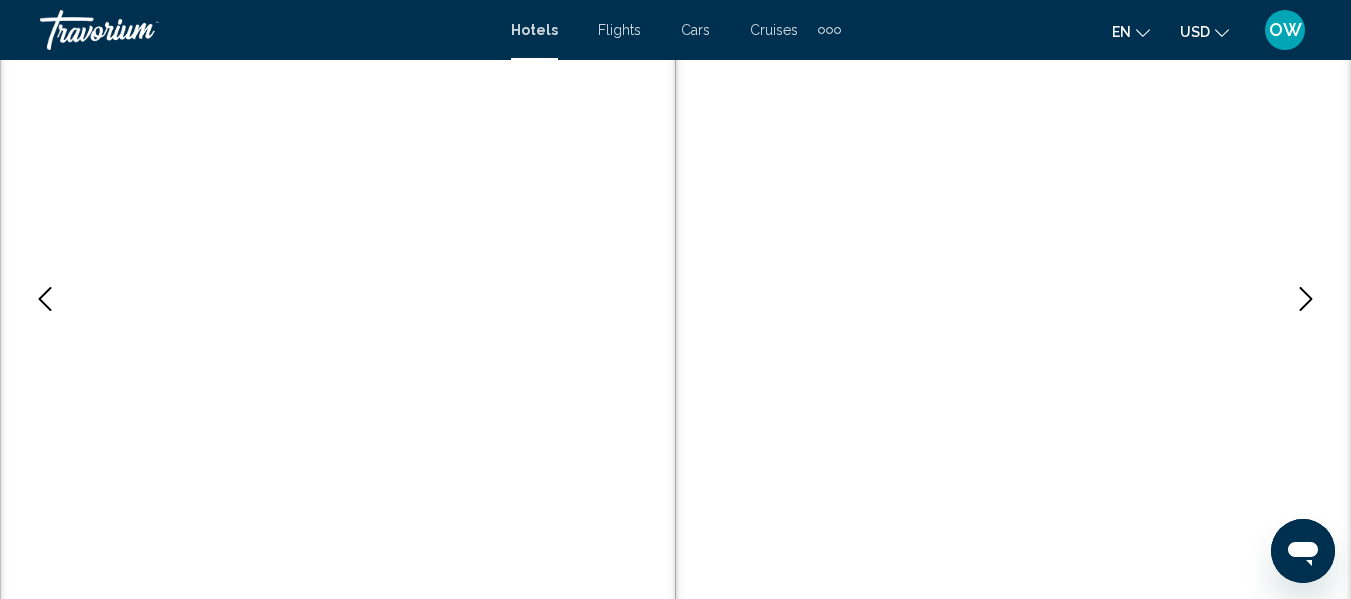click at bounding box center (1306, 299) 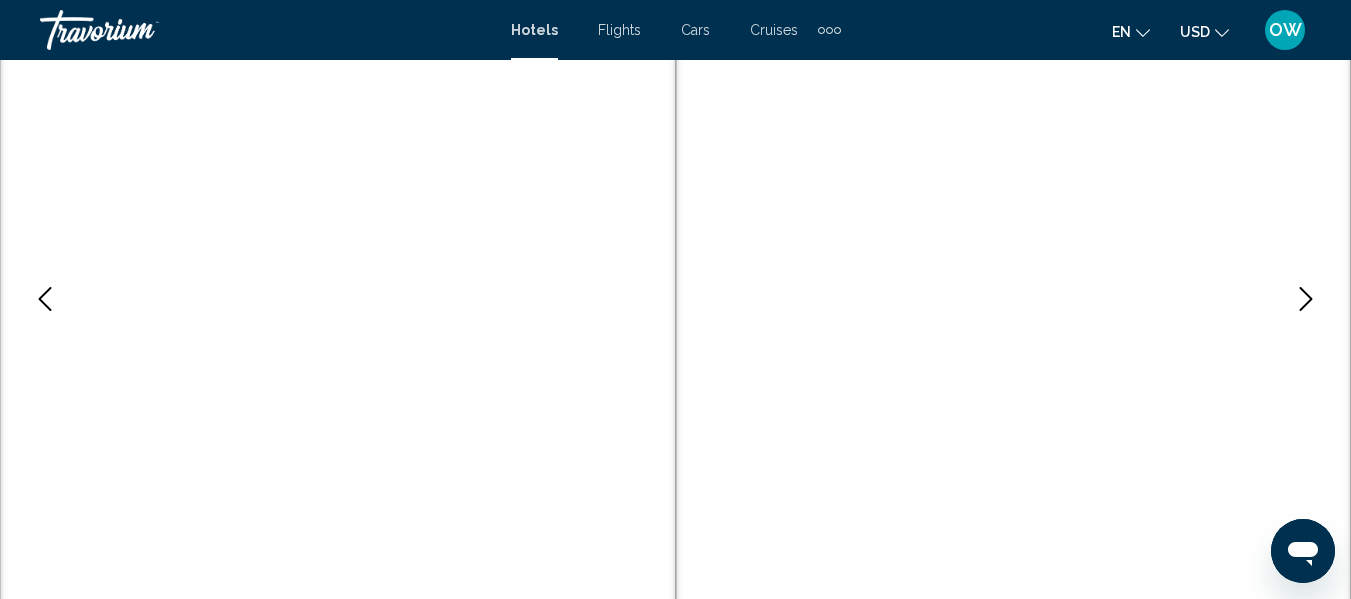 click at bounding box center (1306, 299) 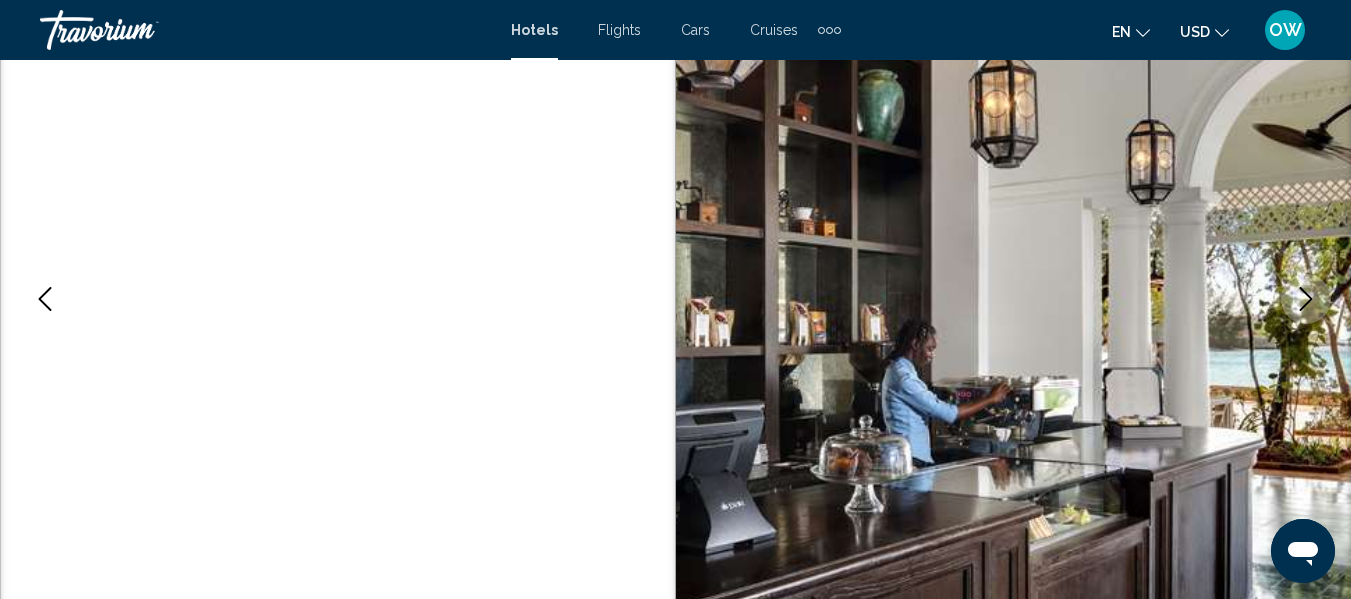 click at bounding box center (1306, 299) 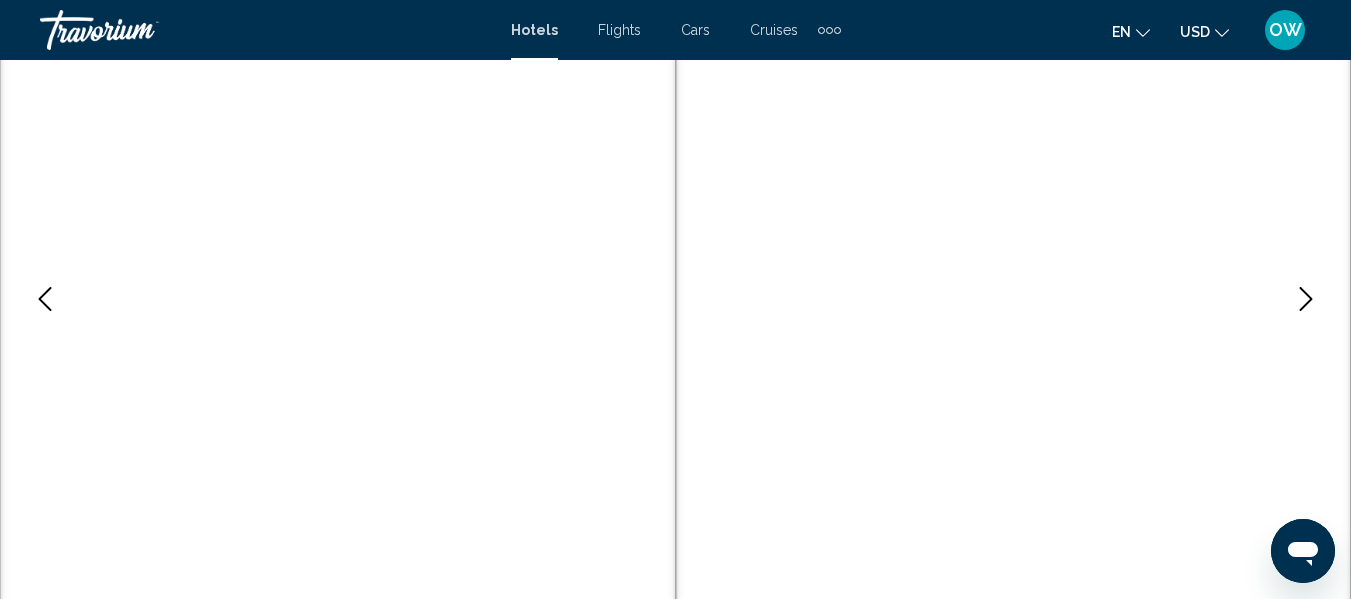 click at bounding box center [1306, 299] 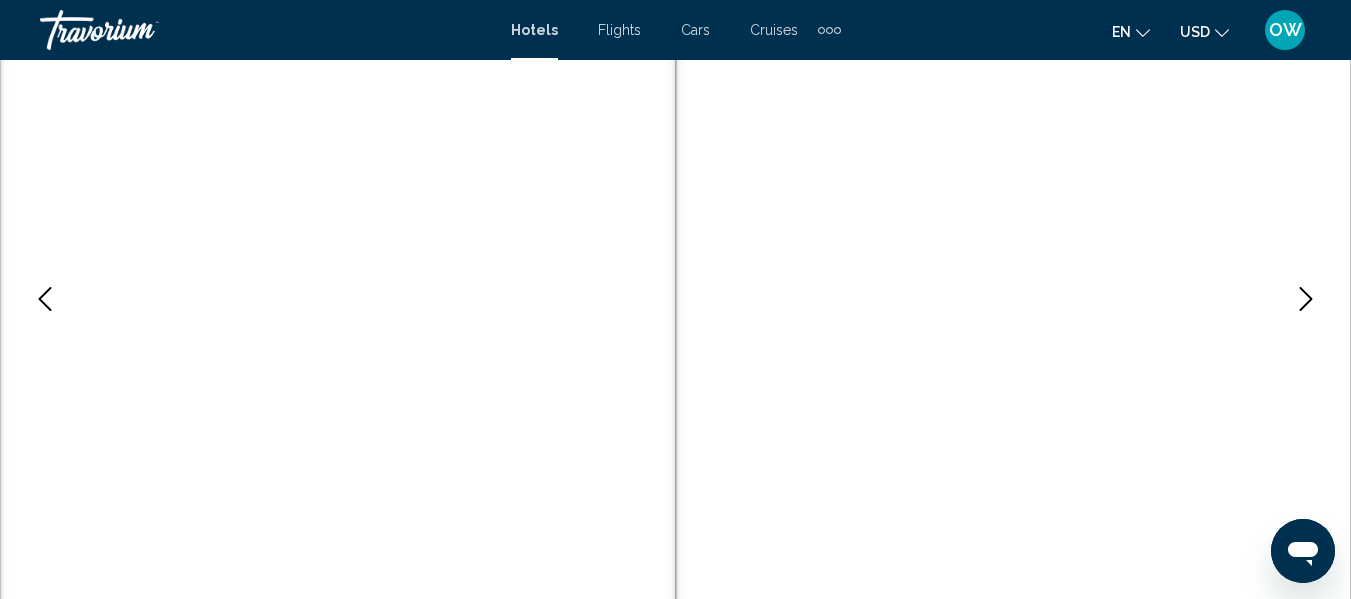 click at bounding box center (1306, 299) 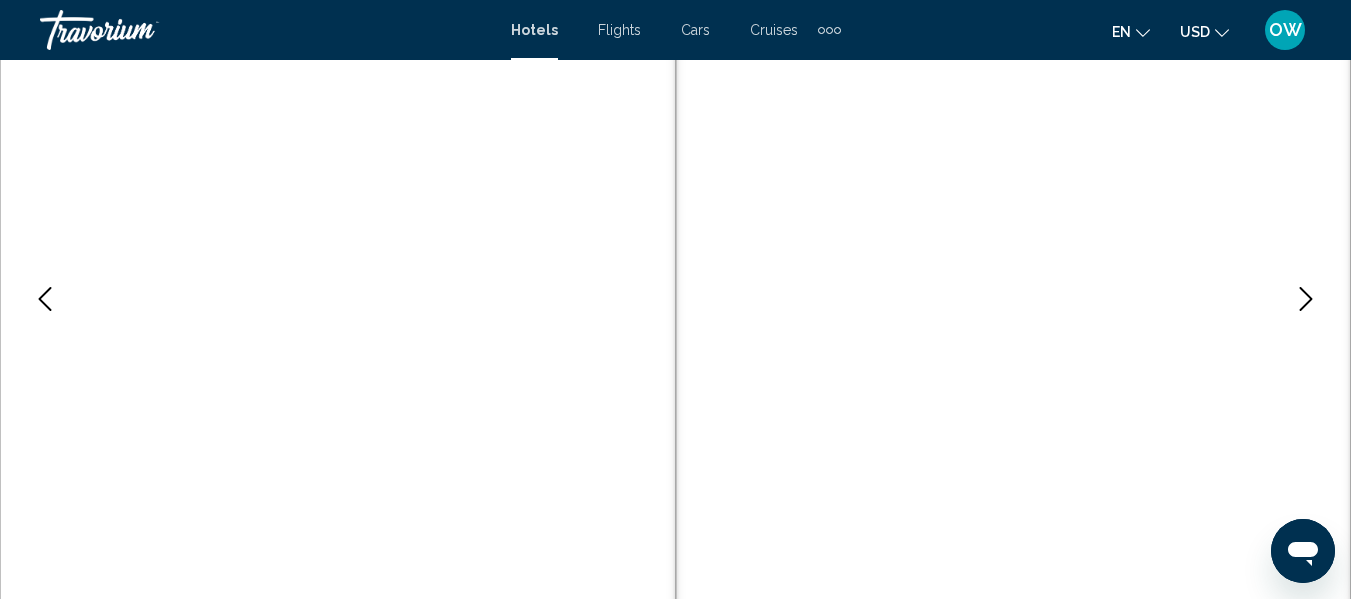 click at bounding box center (1306, 299) 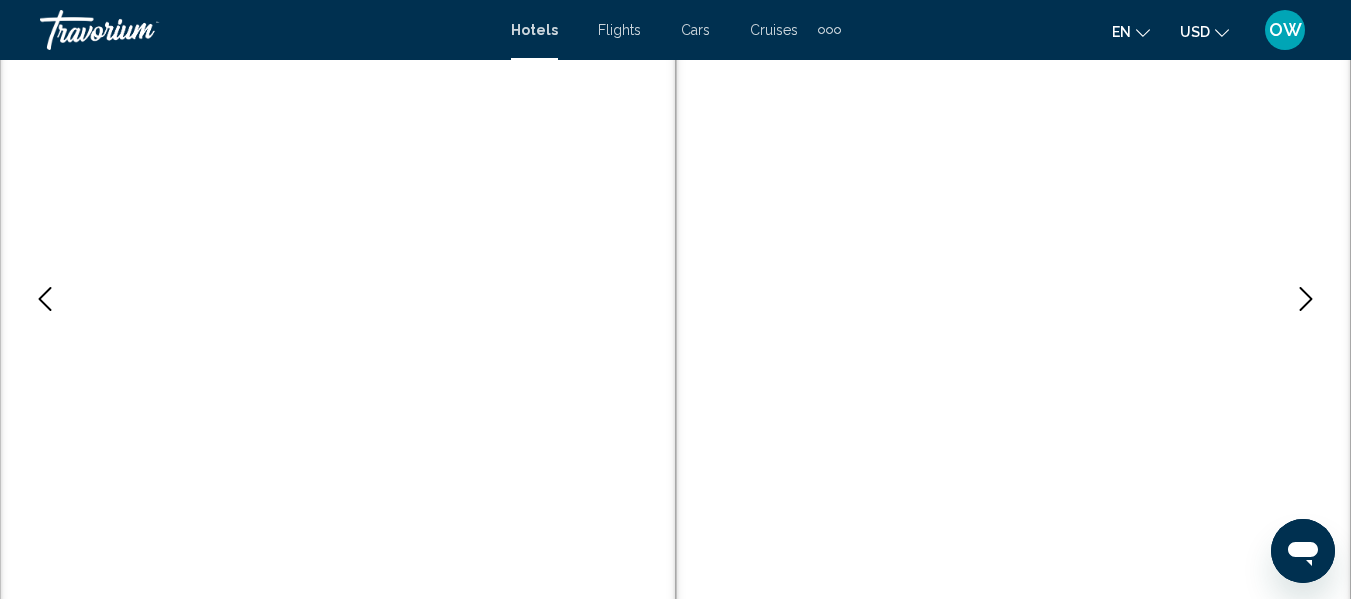 click at bounding box center (1306, 299) 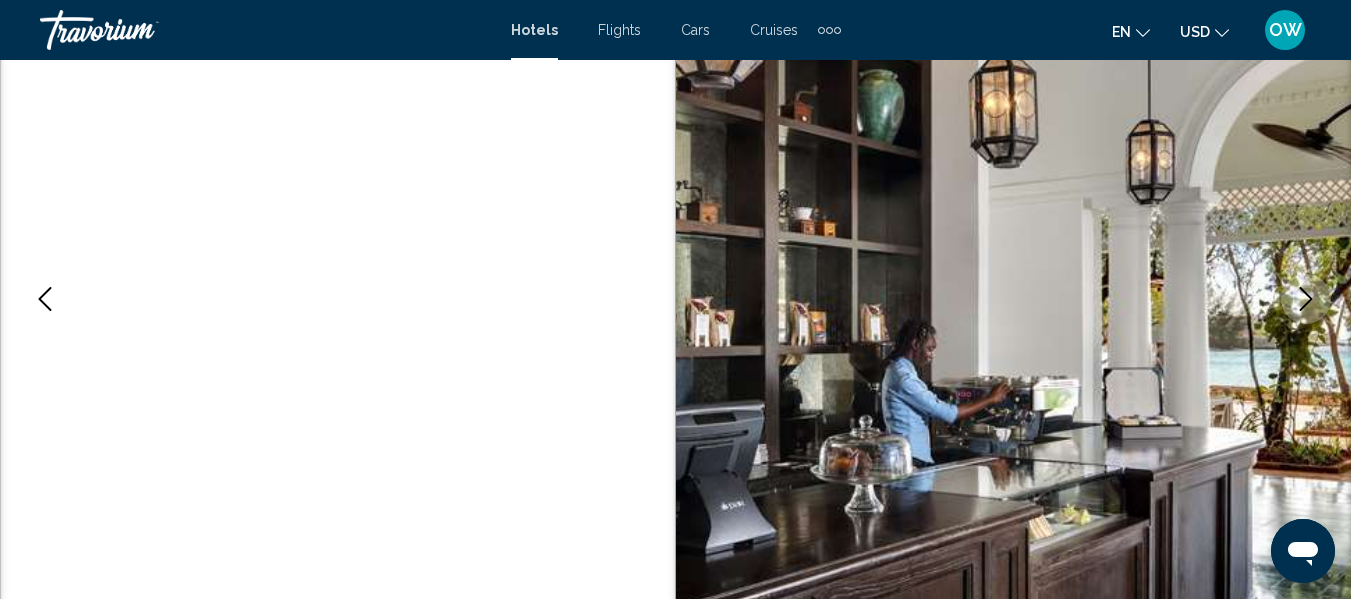 click at bounding box center (1306, 299) 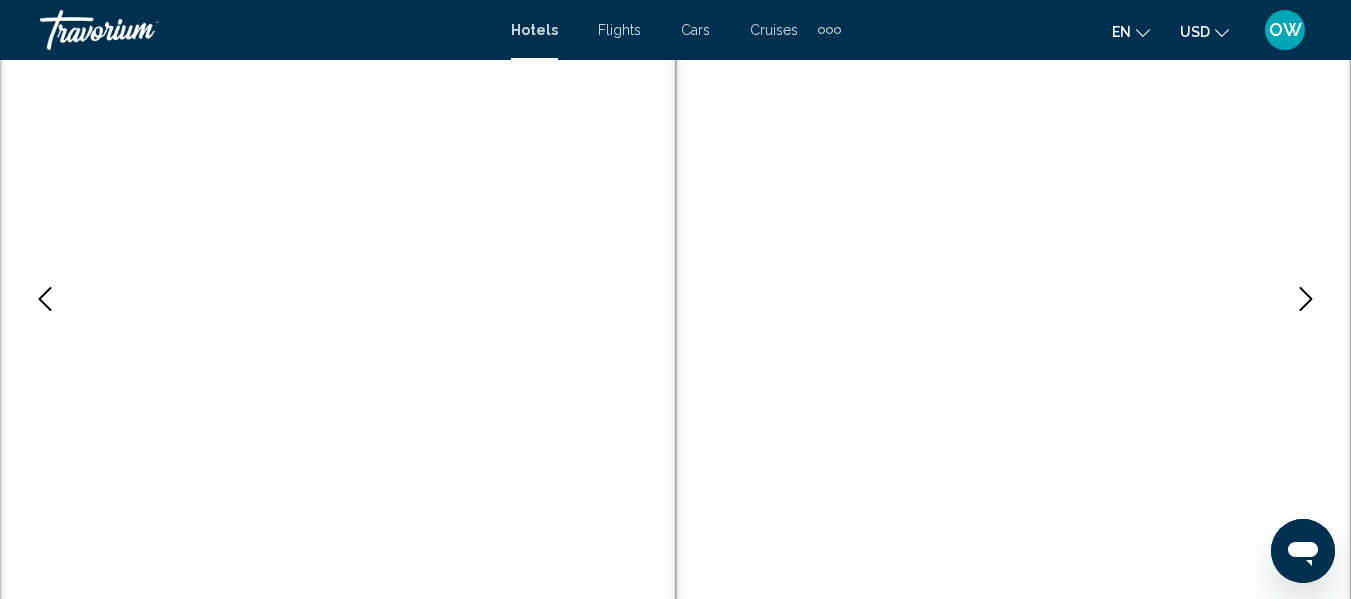 click at bounding box center [1306, 299] 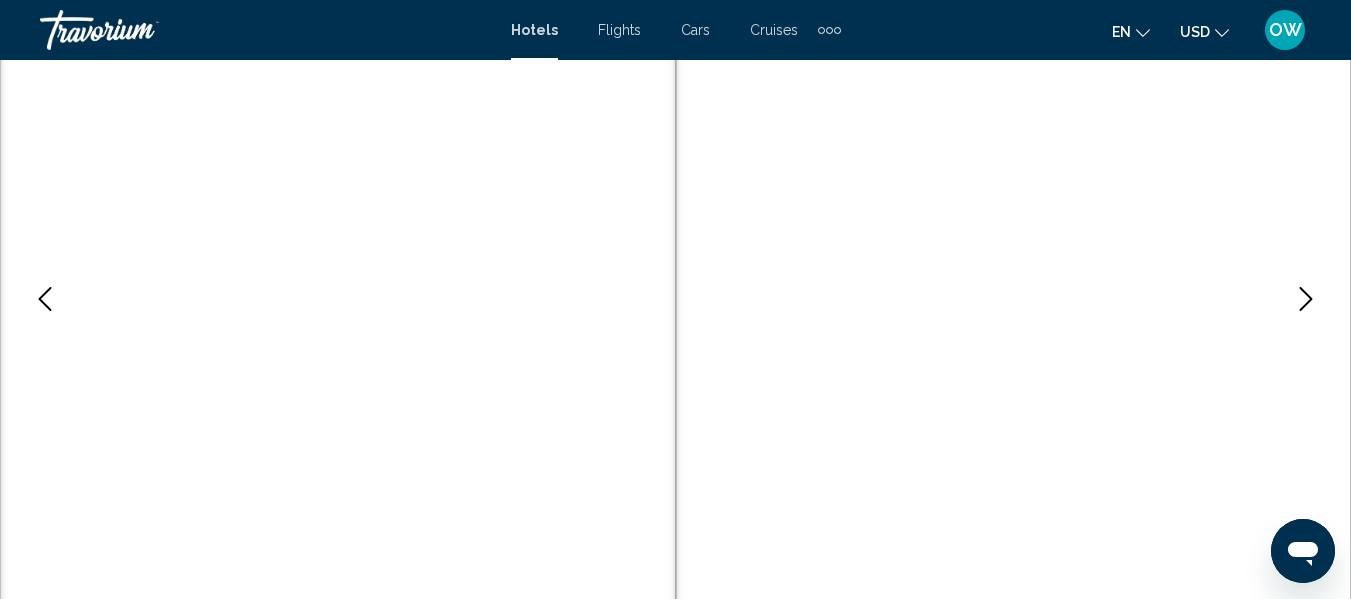 click at bounding box center [1306, 299] 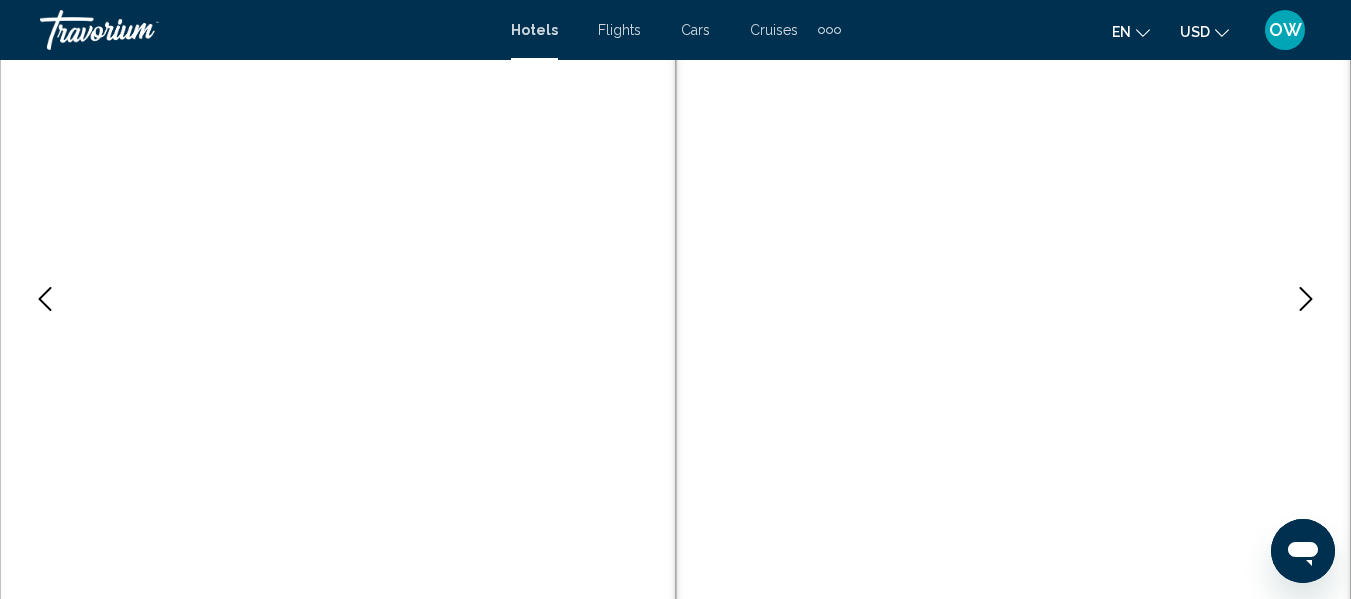 click at bounding box center [1306, 299] 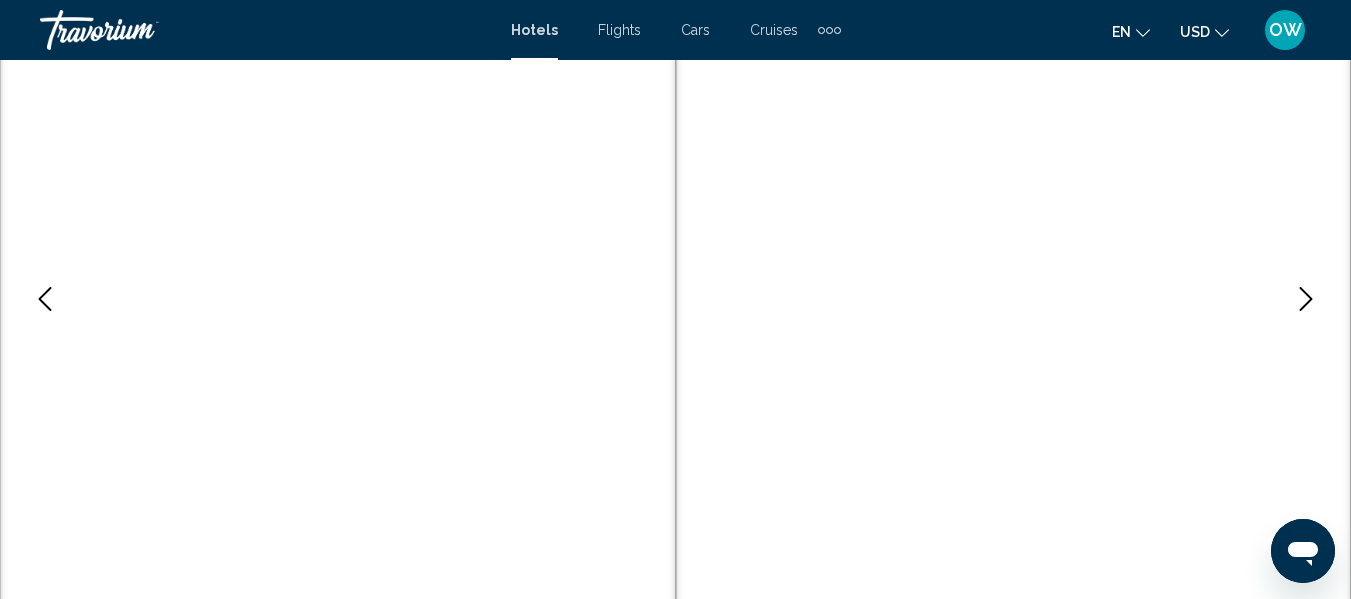 click at bounding box center (1306, 299) 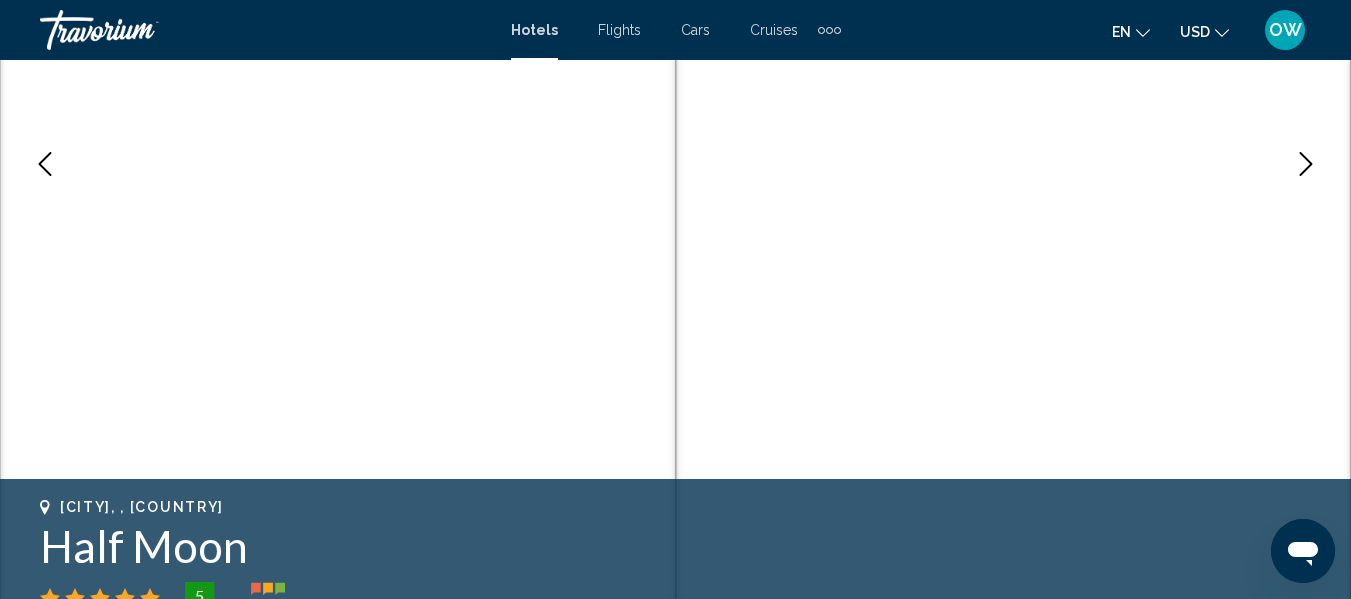 scroll, scrollTop: 336, scrollLeft: 0, axis: vertical 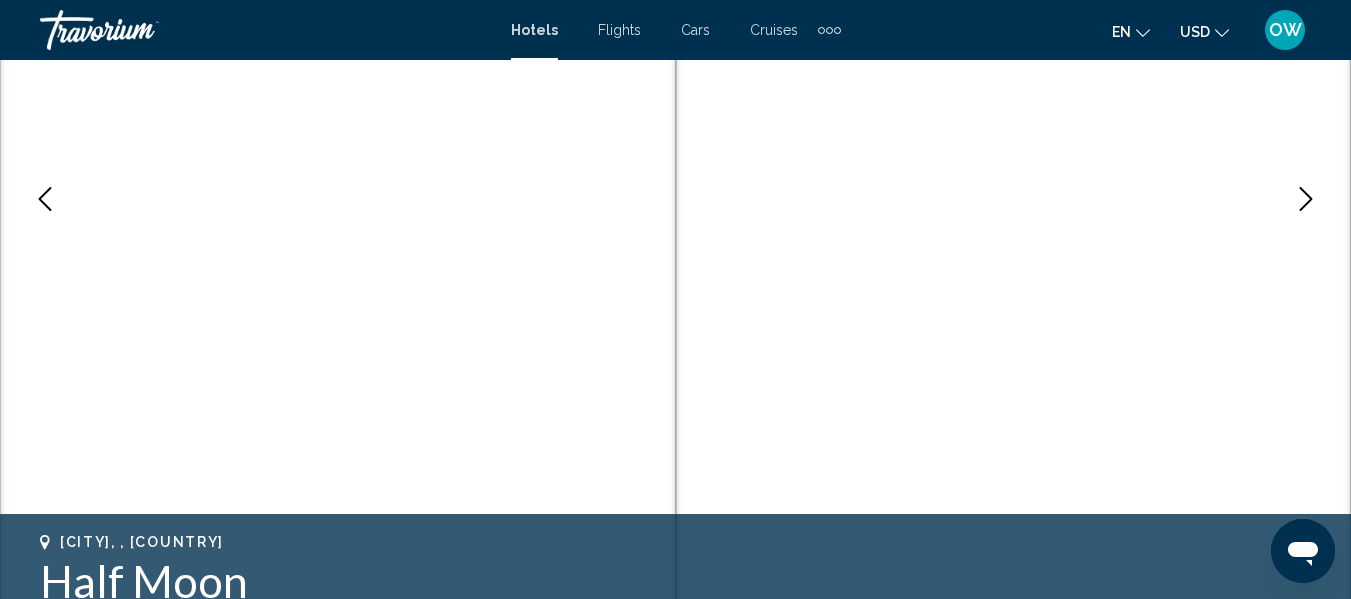 click at bounding box center [1306, 199] 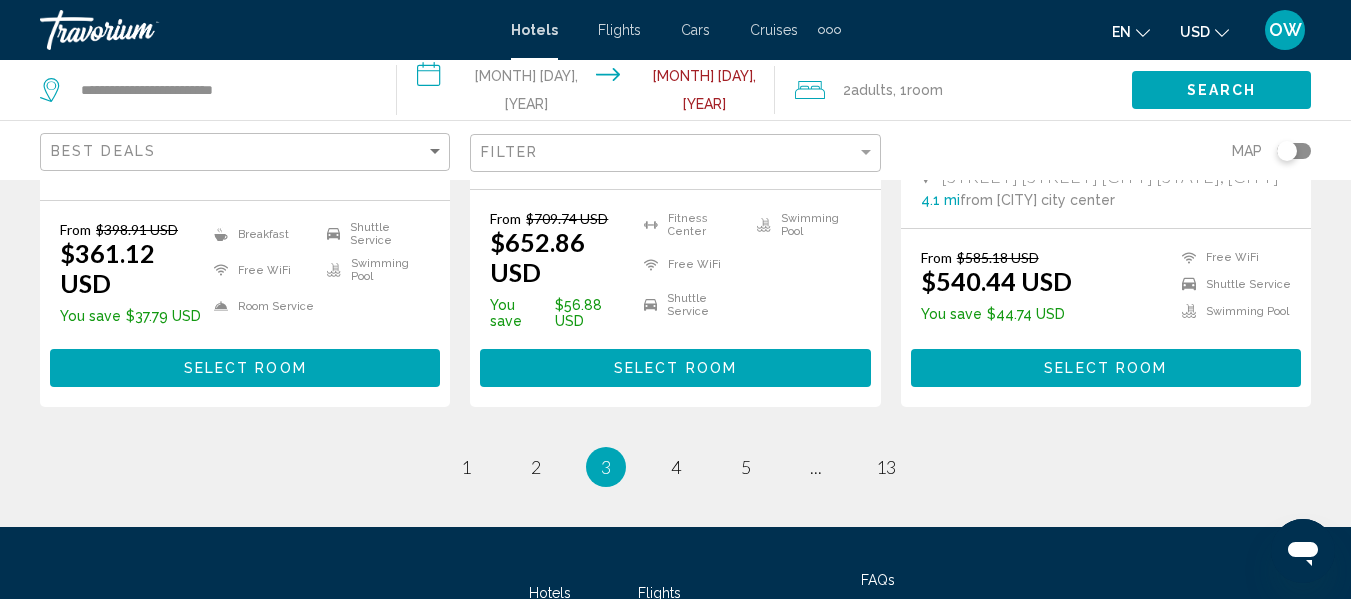 scroll, scrollTop: 2900, scrollLeft: 0, axis: vertical 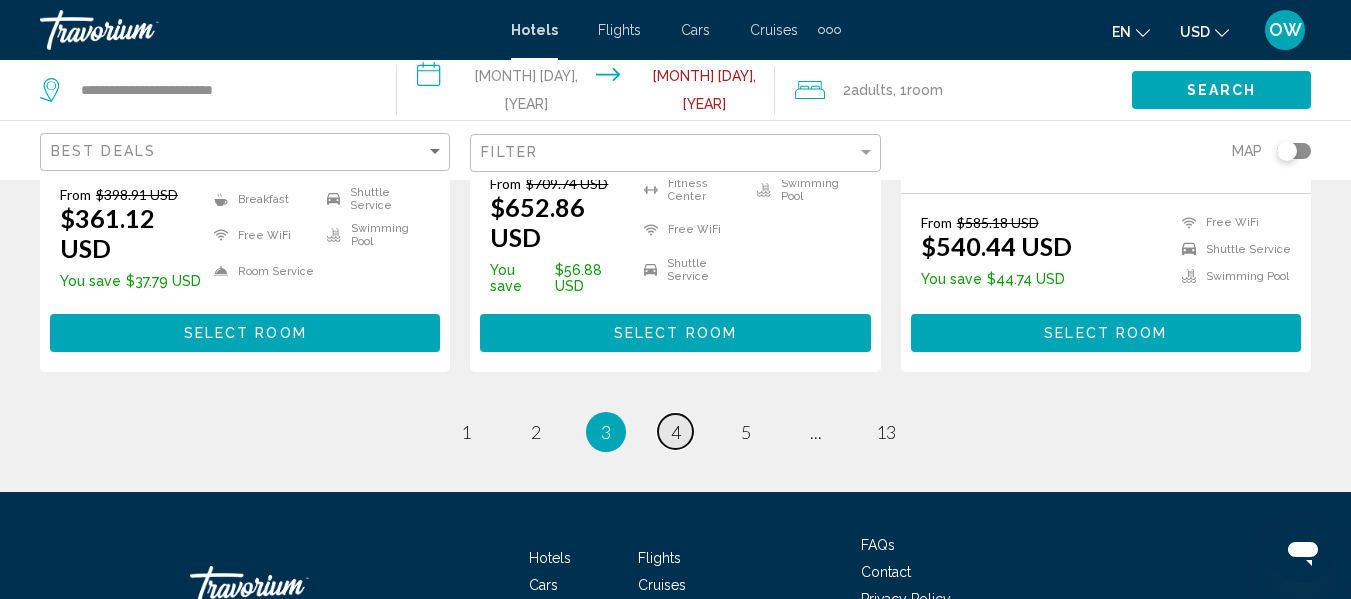 click on "4" at bounding box center (466, 432) 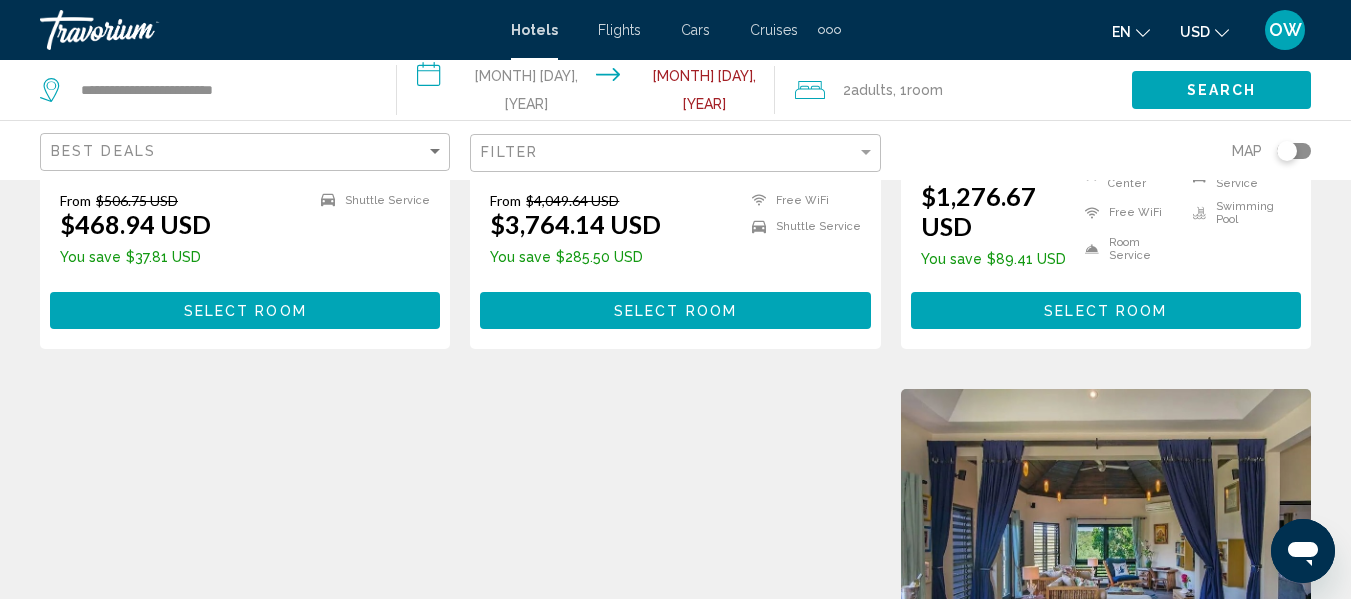 scroll, scrollTop: 1100, scrollLeft: 0, axis: vertical 